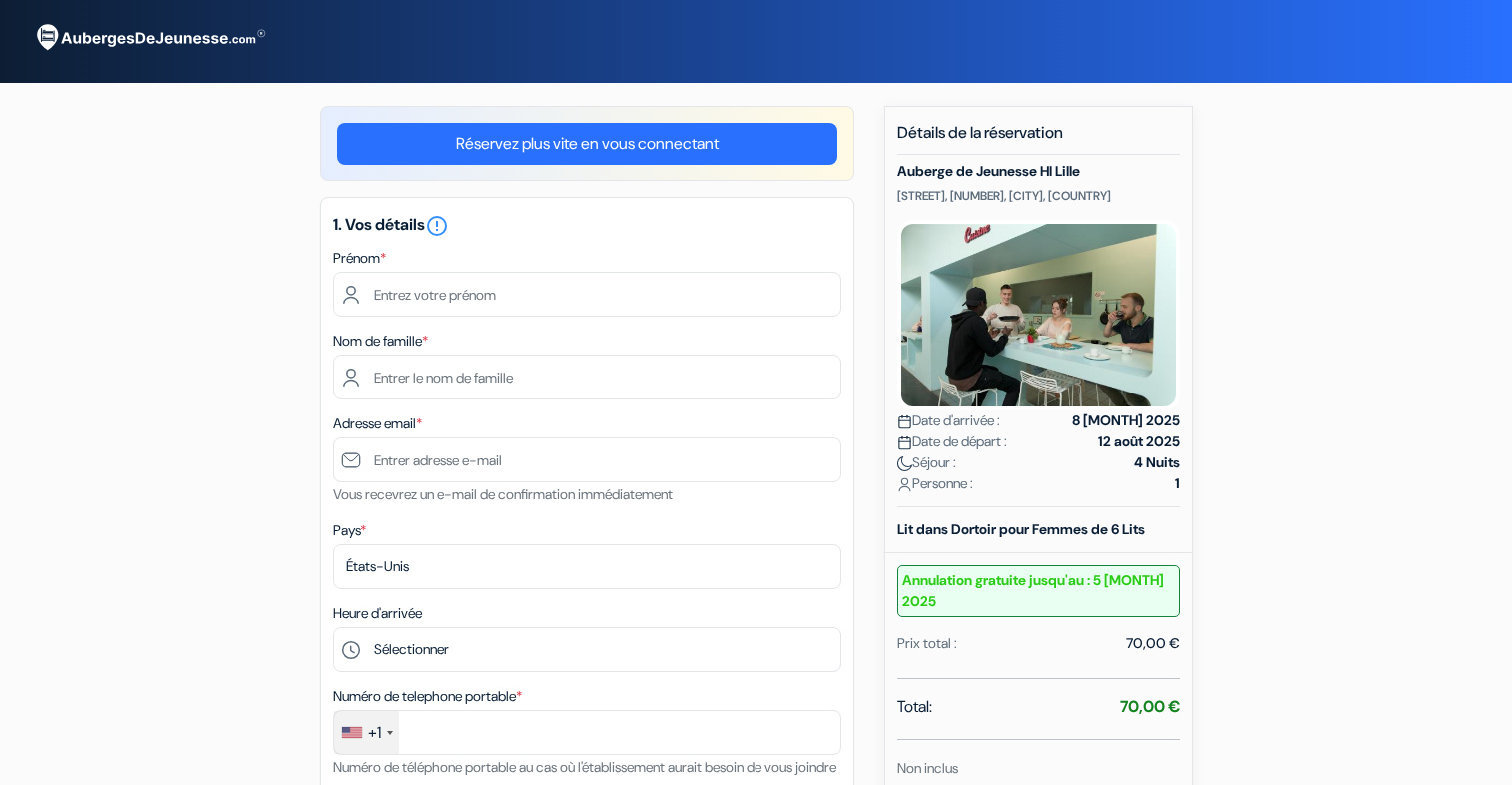 scroll, scrollTop: 0, scrollLeft: 0, axis: both 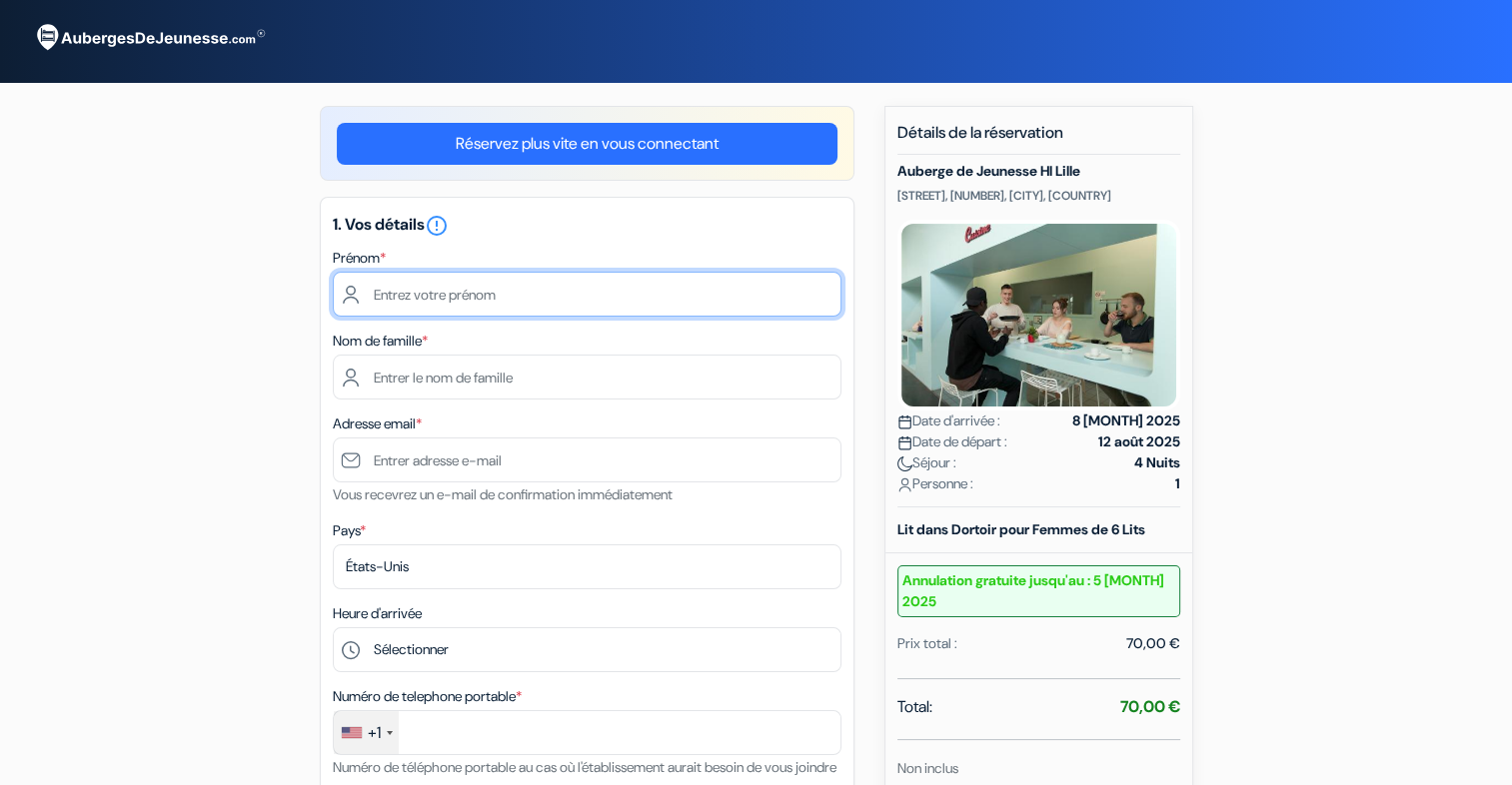 click at bounding box center [587, 294] 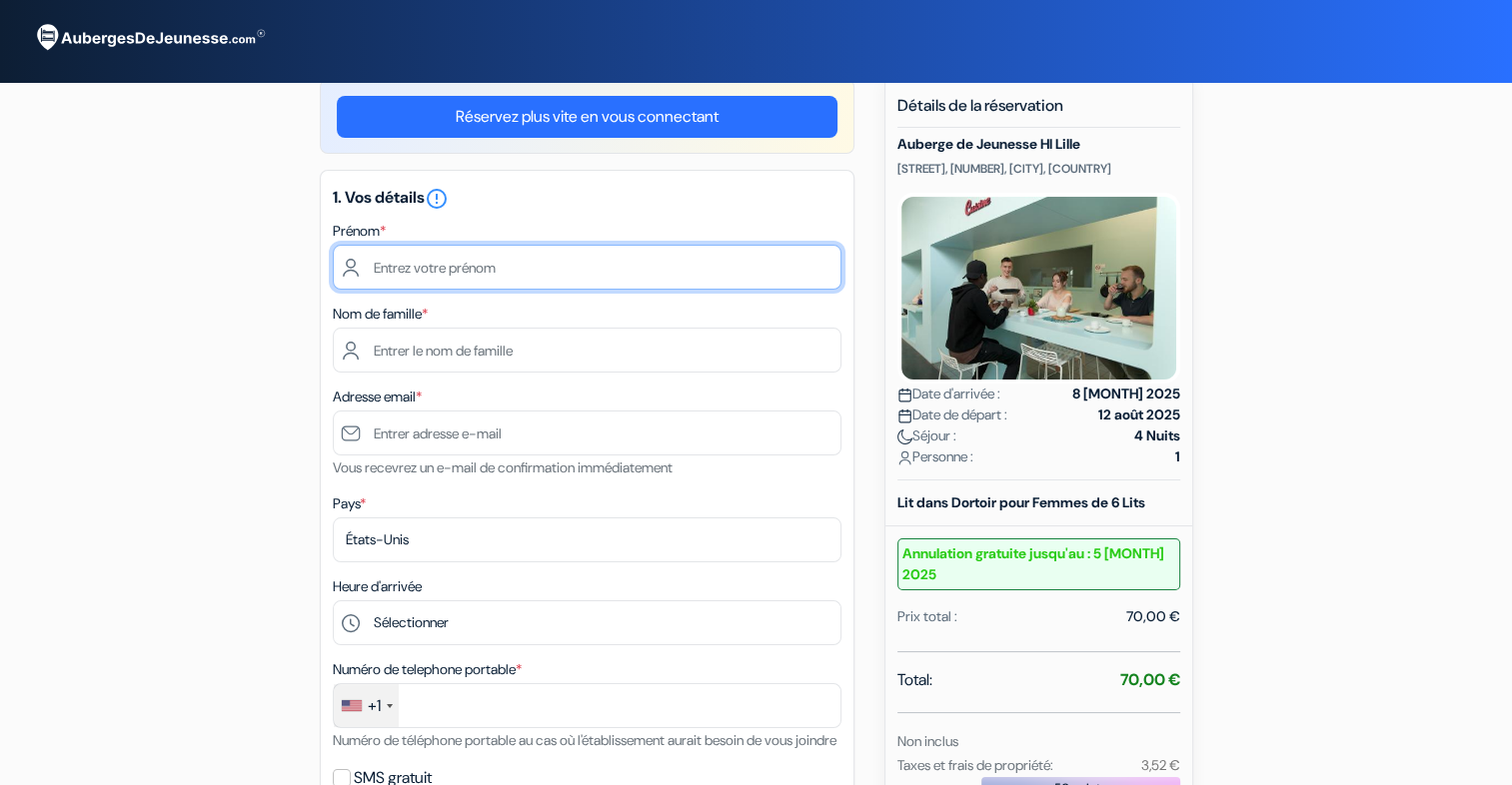 scroll, scrollTop: 26, scrollLeft: 0, axis: vertical 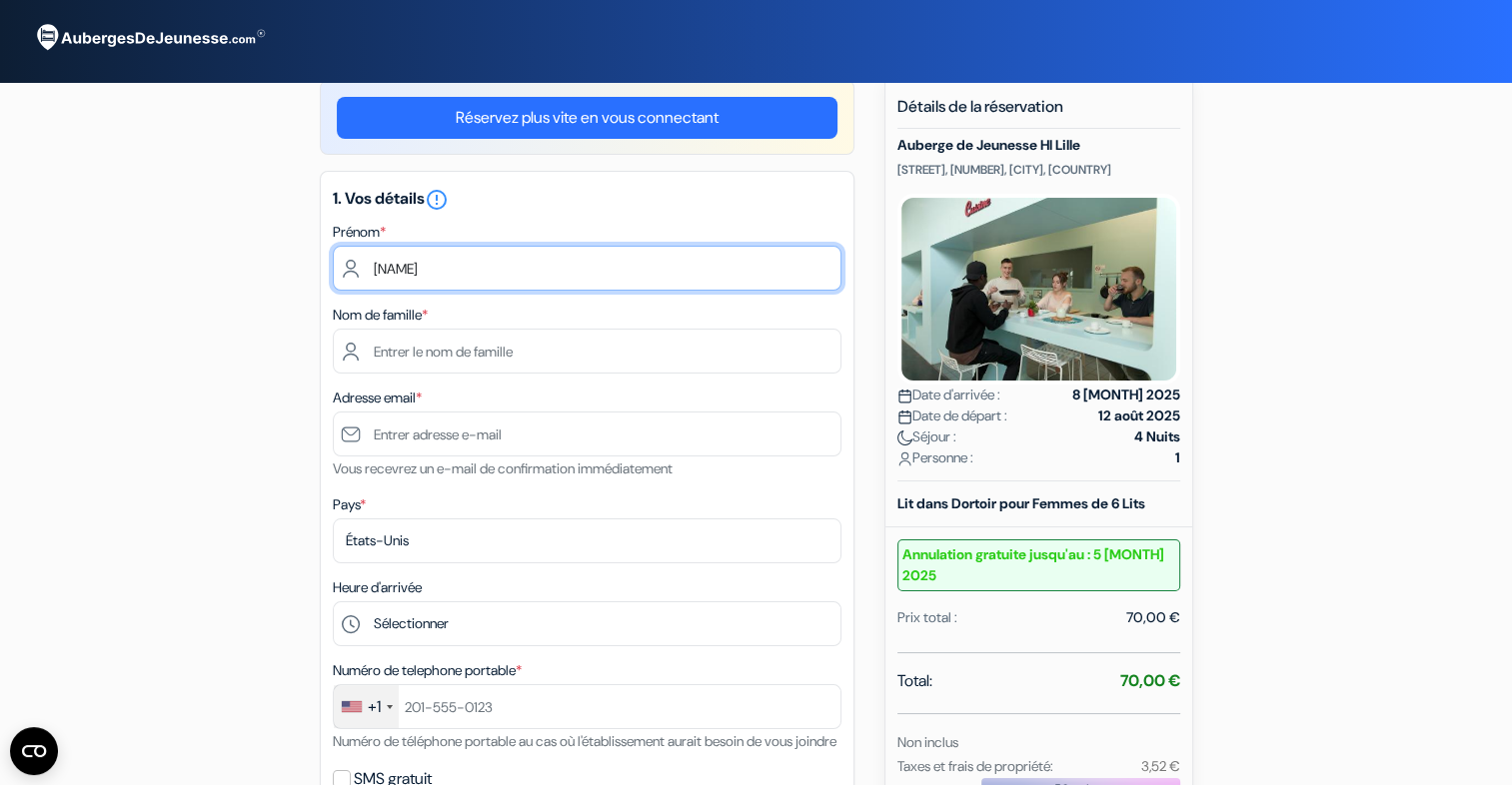 type on "[FIRST]" 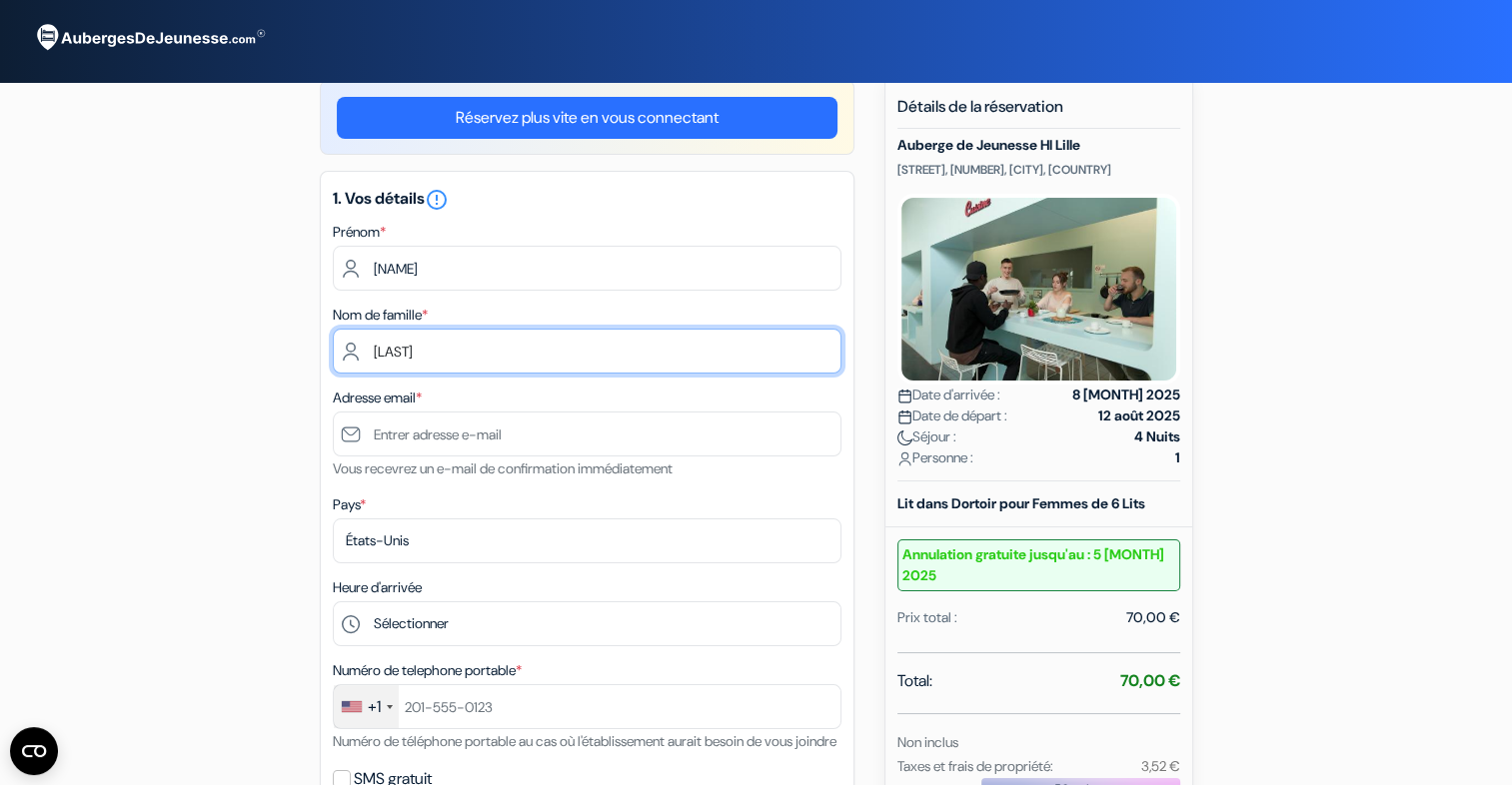 type on "[LAST]" 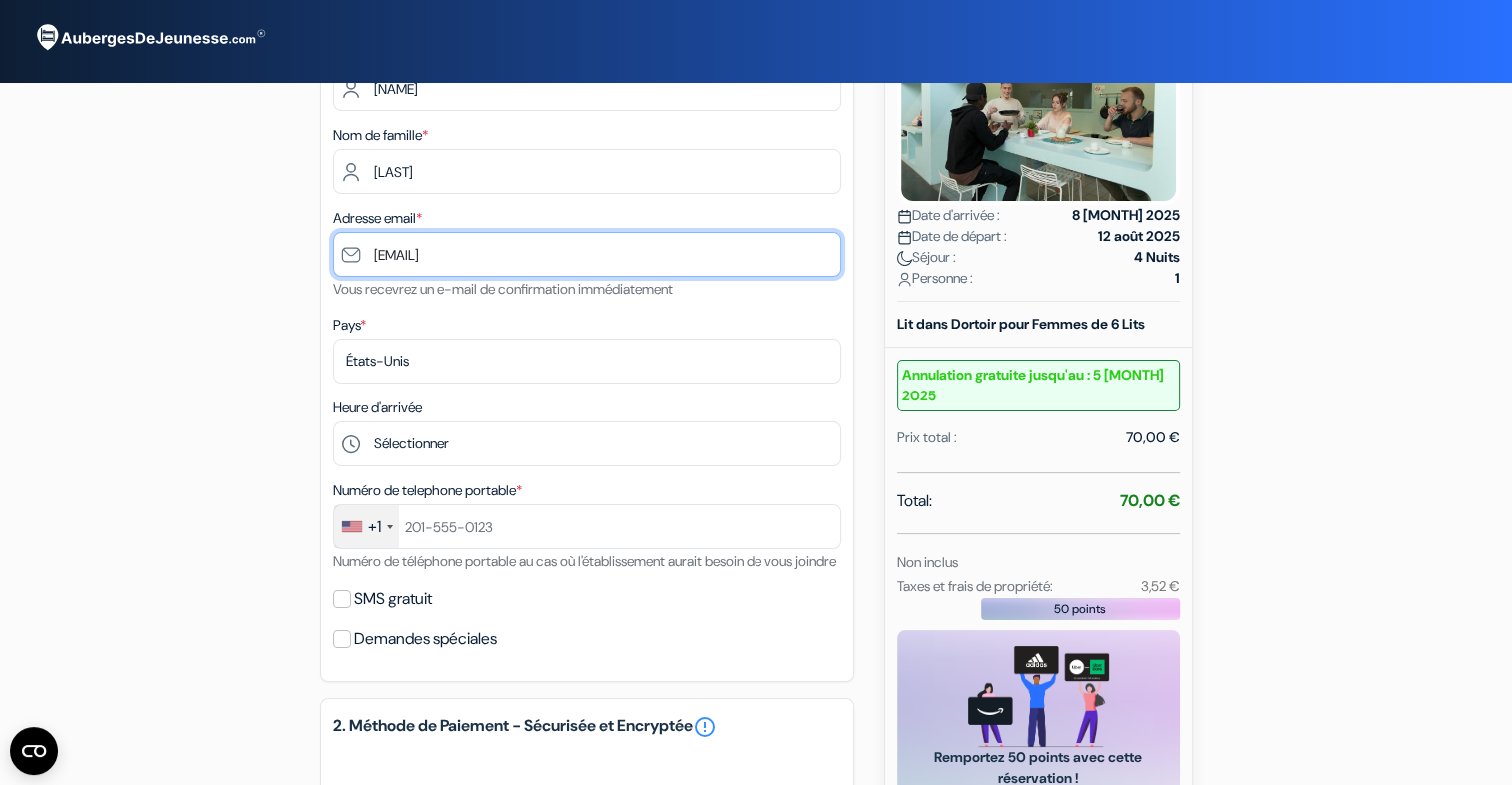 scroll, scrollTop: 207, scrollLeft: 0, axis: vertical 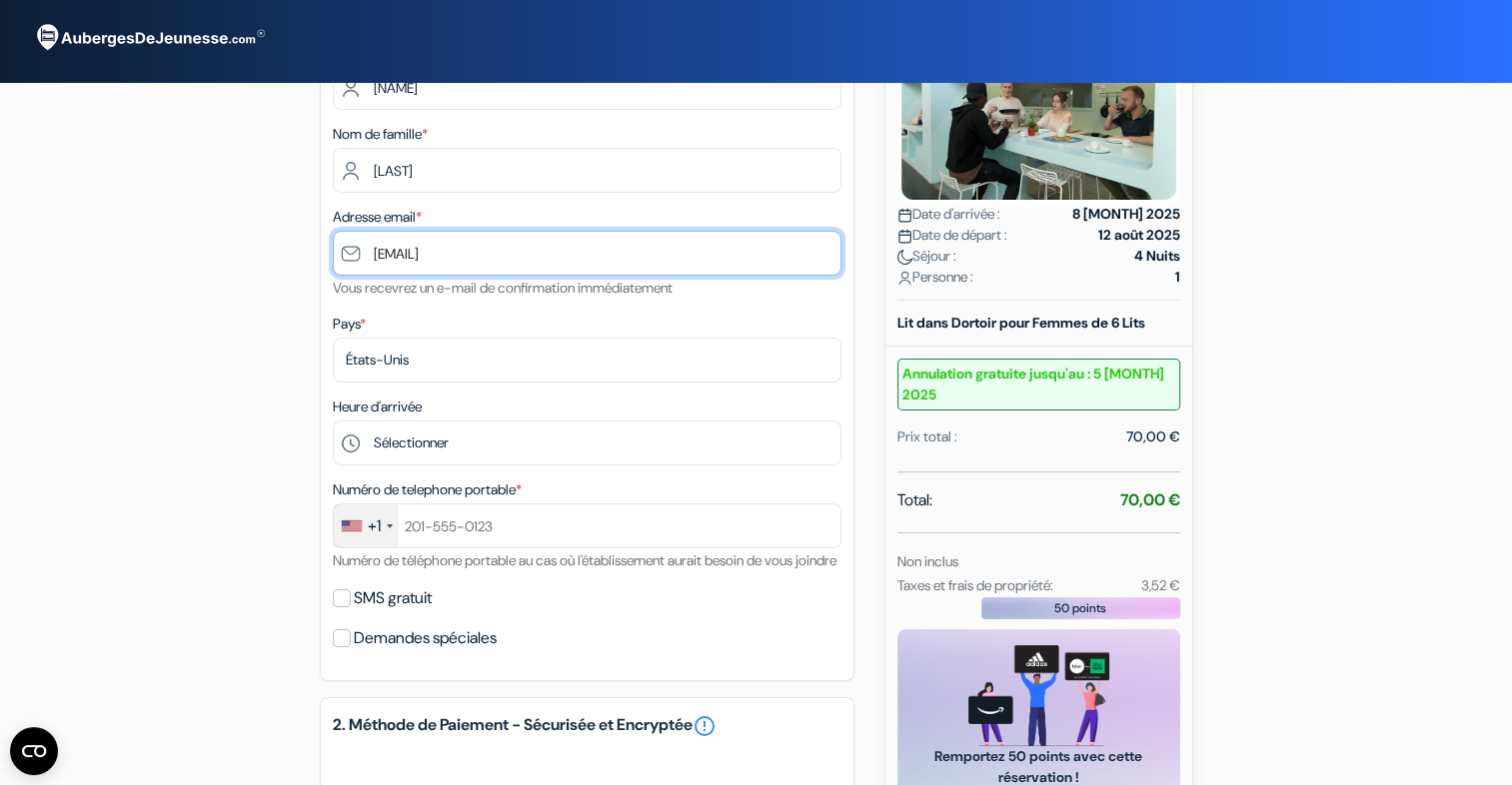 type on "[EMAIL]" 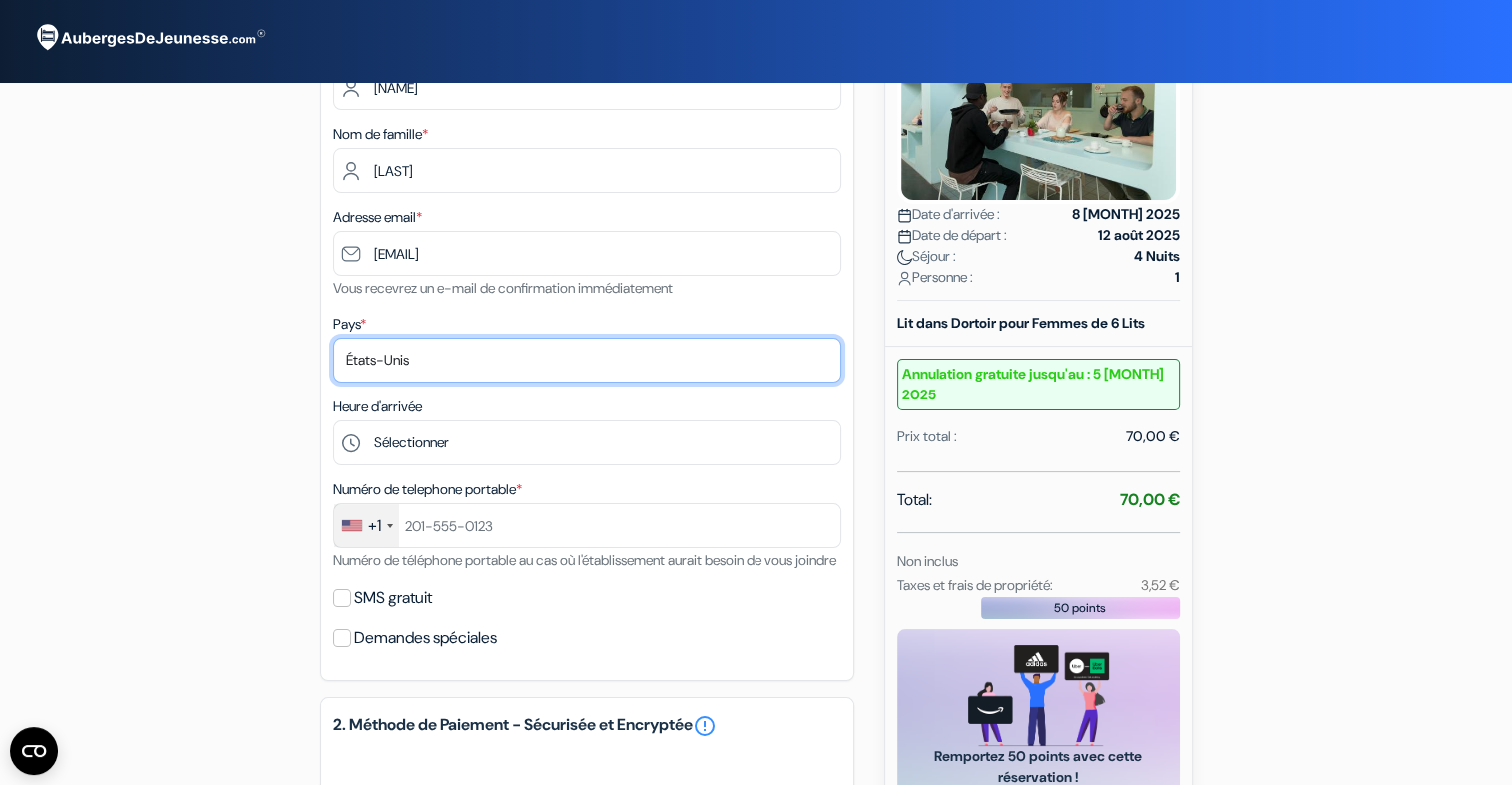 click on "Selectionner le pays
Abkhazie
Afghanistan
Afrique du Sud
Albanie
Algérie
Allemagne
Andorre
Angola
Anguilla" at bounding box center (587, 360) 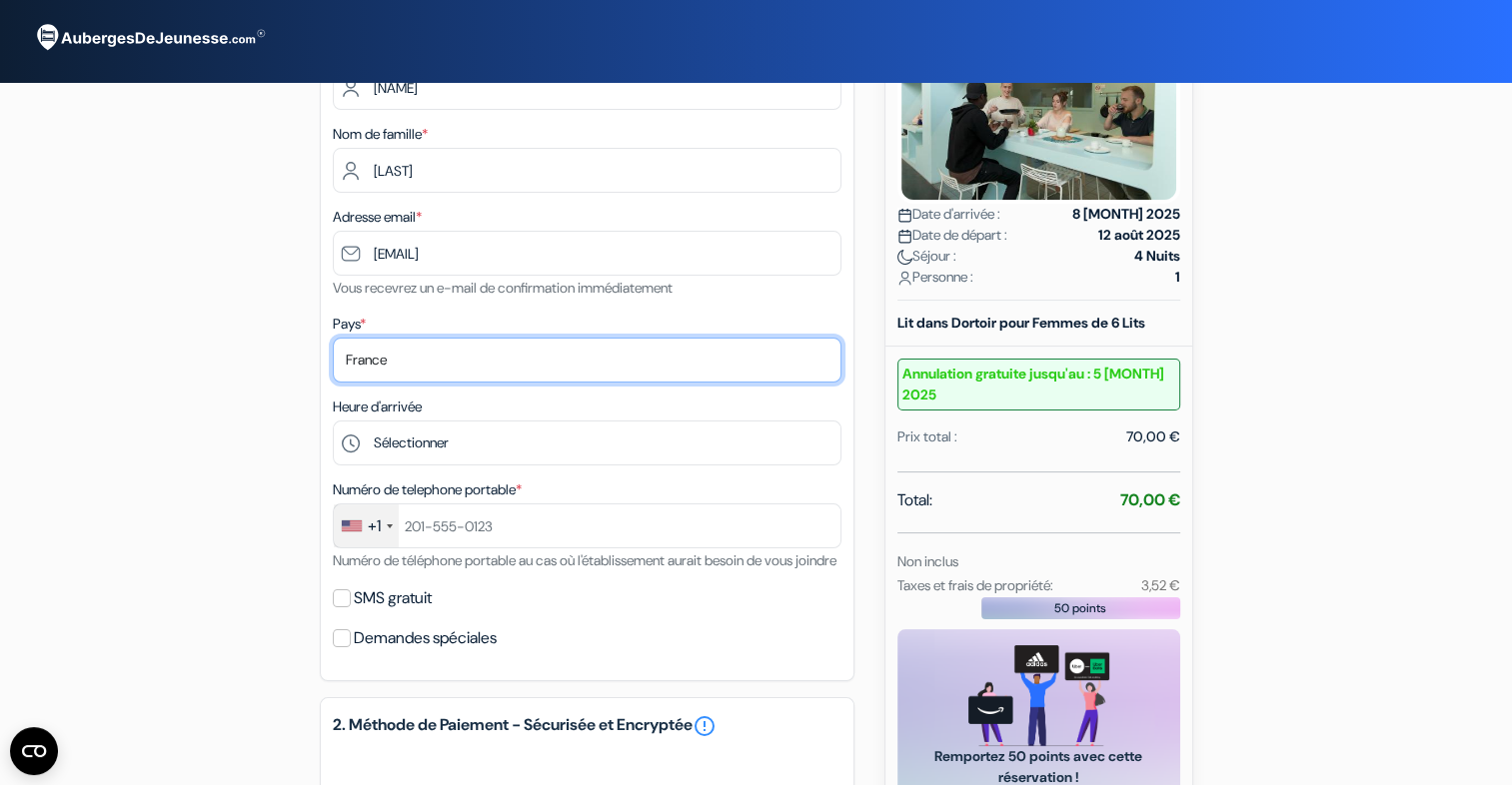 click on "Selectionner le pays
Abkhazie
Afghanistan
Afrique du Sud
Albanie
Algérie
Allemagne
Andorre
Angola
Anguilla" at bounding box center [587, 360] 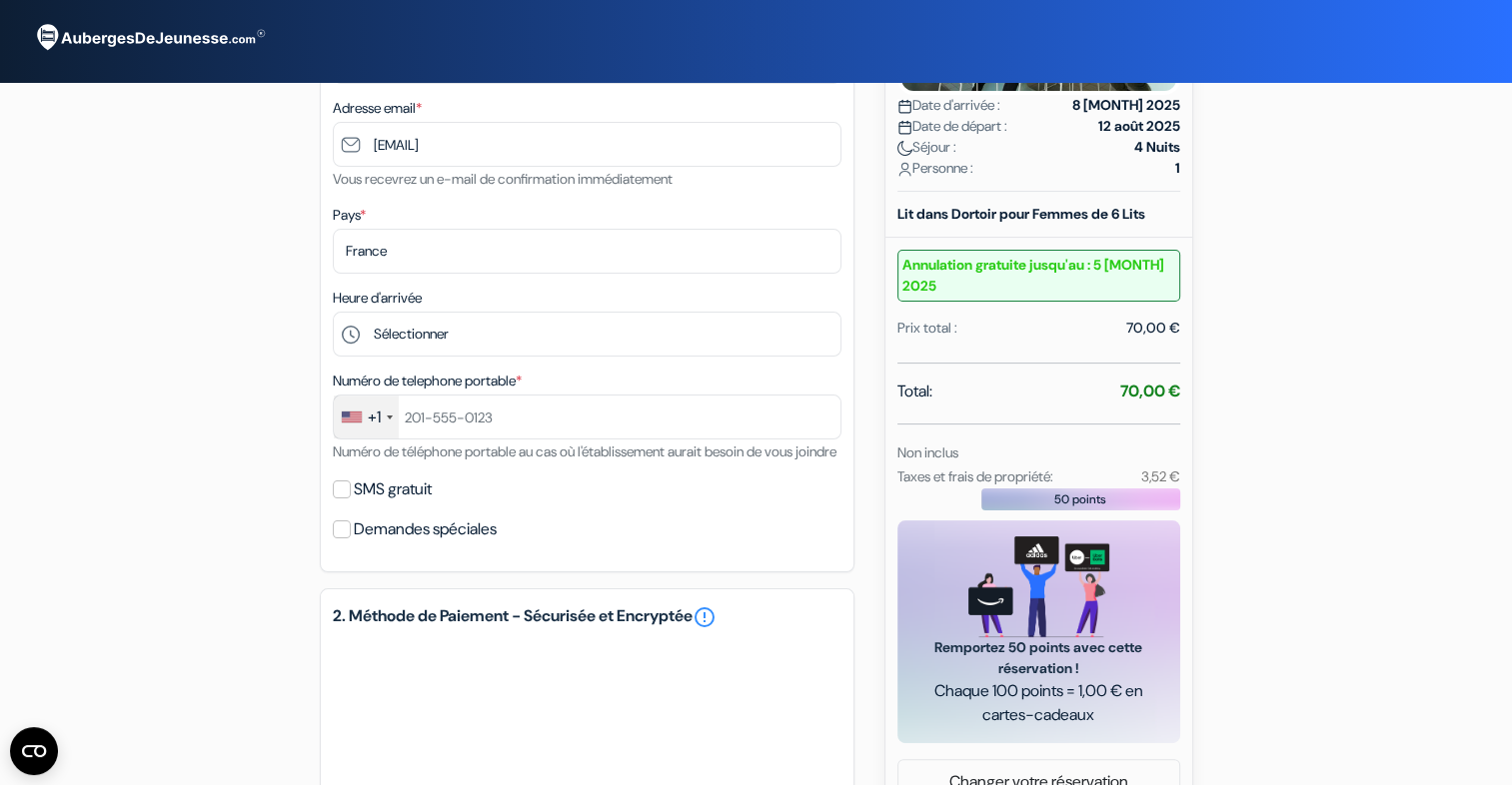 click on "+1" at bounding box center (366, 416) 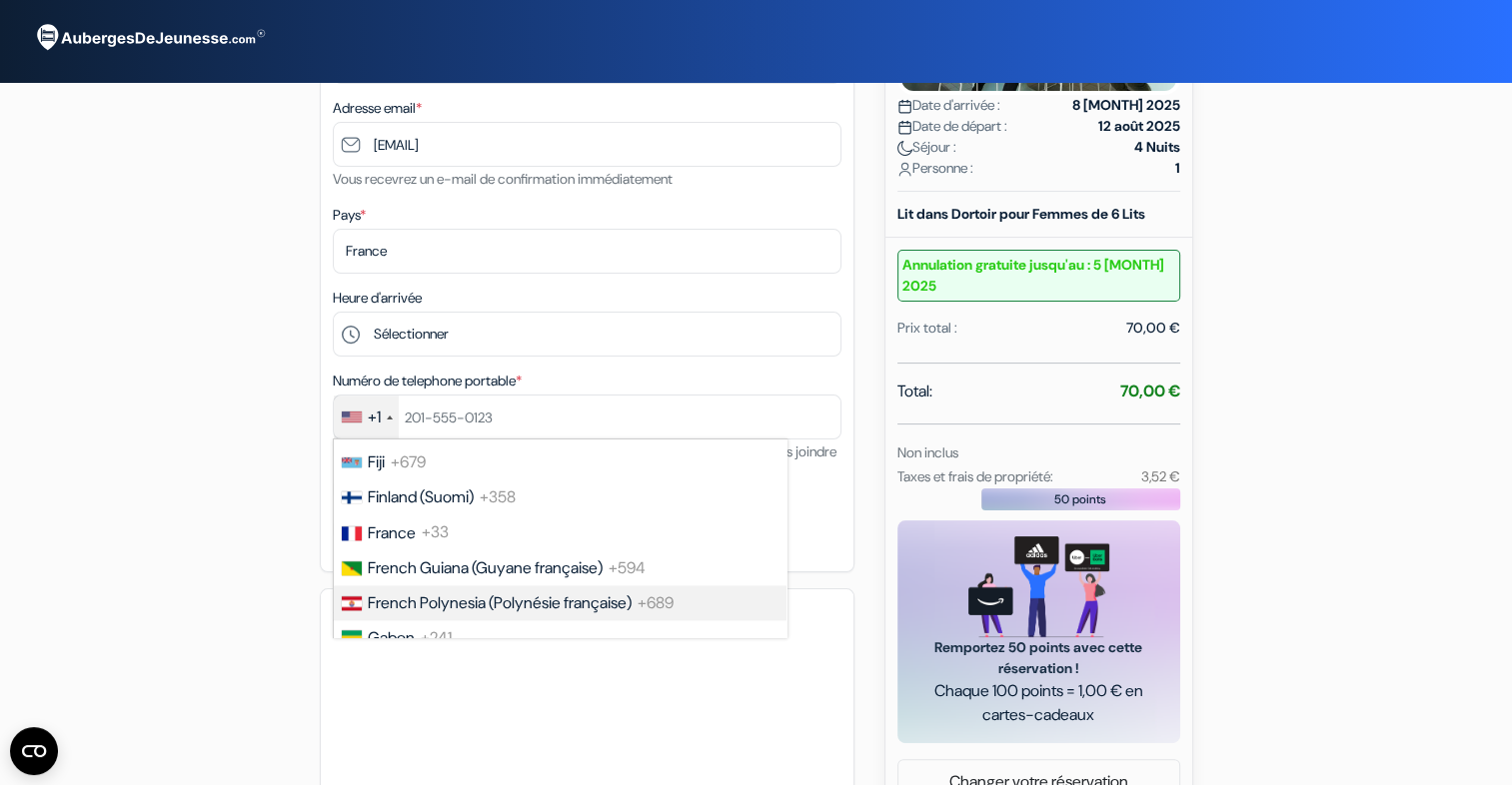 scroll, scrollTop: 2701, scrollLeft: 0, axis: vertical 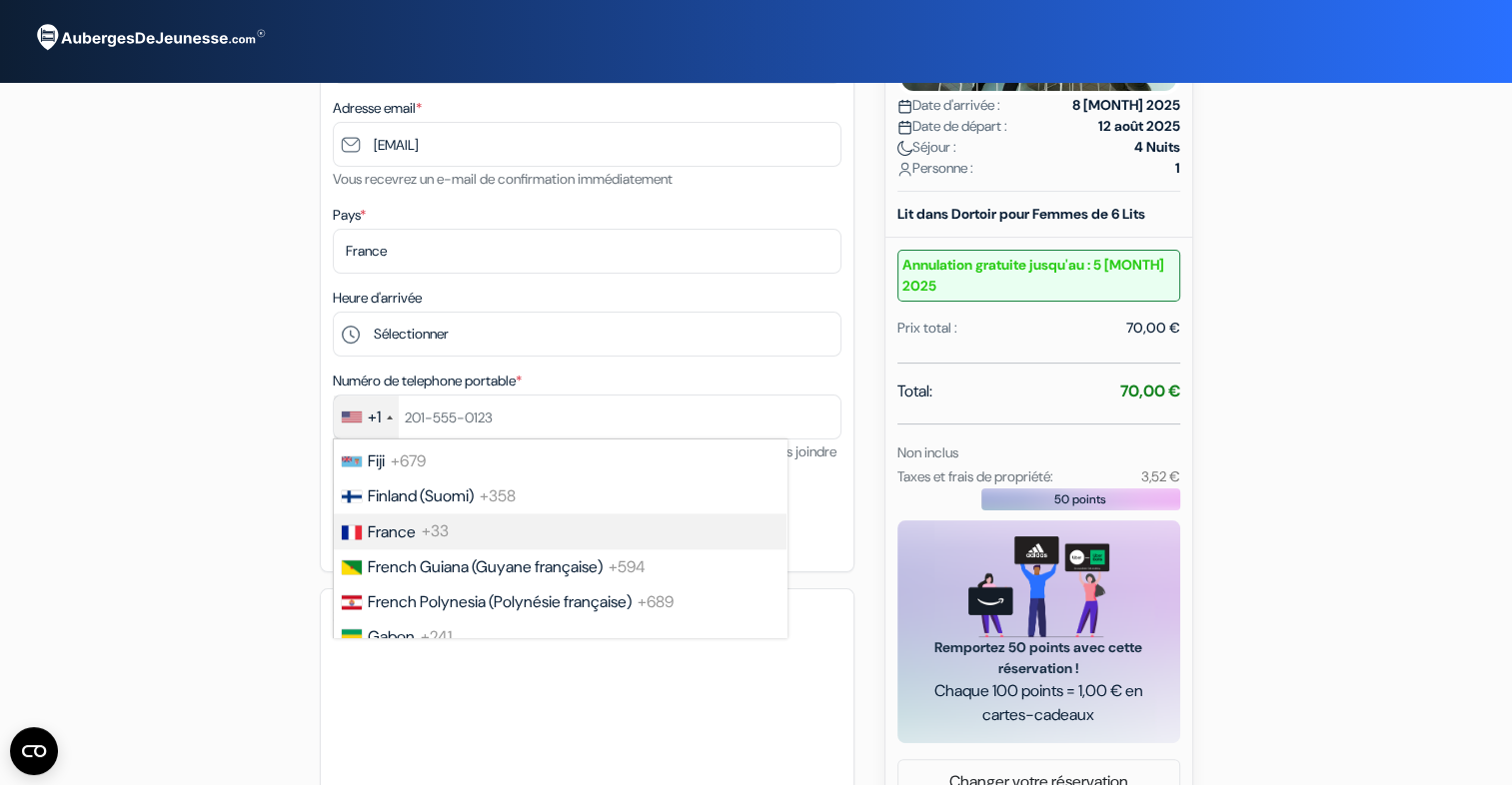 click on "France +33" at bounding box center (559, 530) 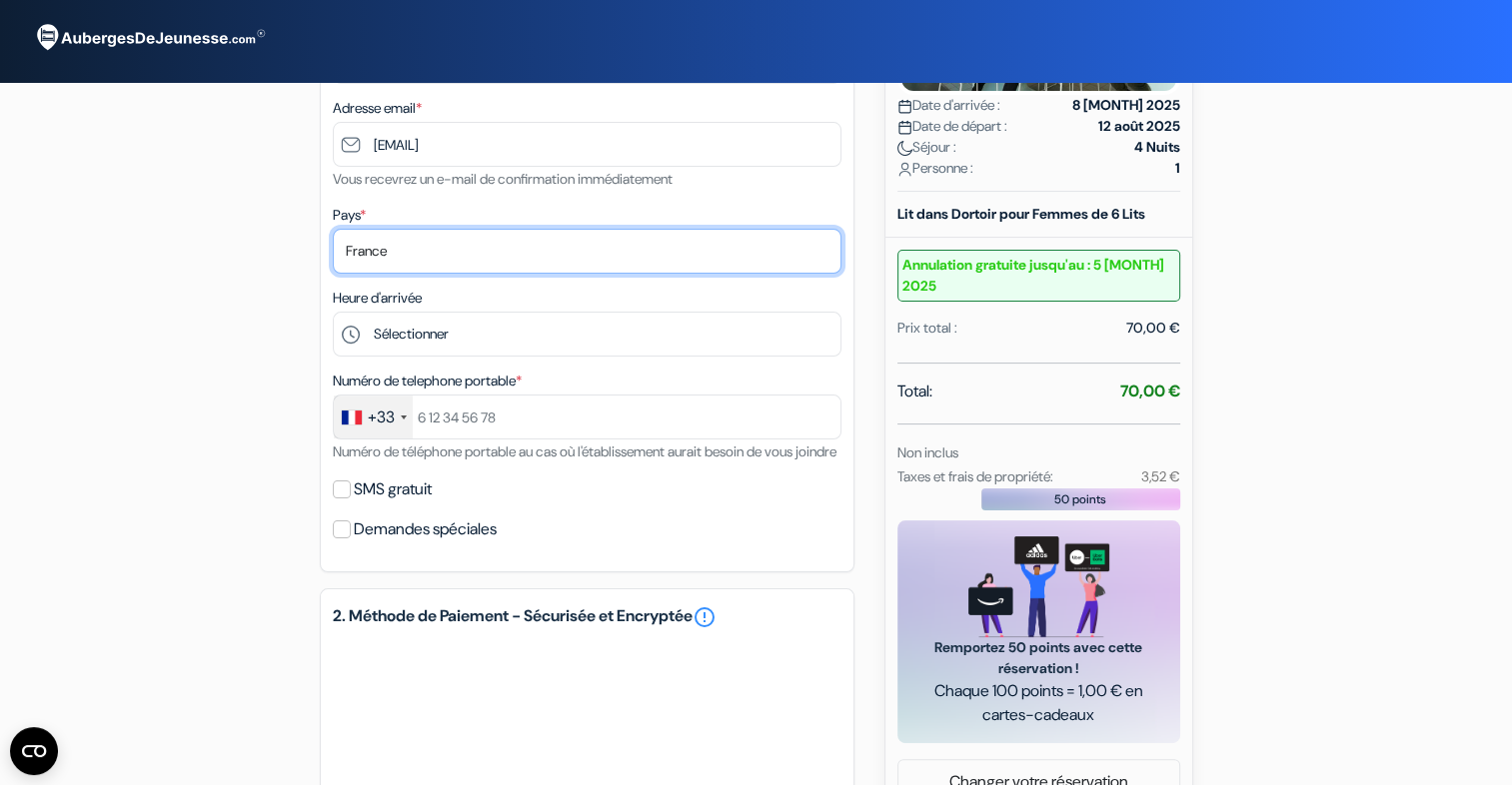 click on "Selectionner le pays
Abkhazie
Afghanistan
Afrique du Sud
Albanie
Algérie
Allemagne
Andorre
Angola
Anguilla" at bounding box center (587, 251) 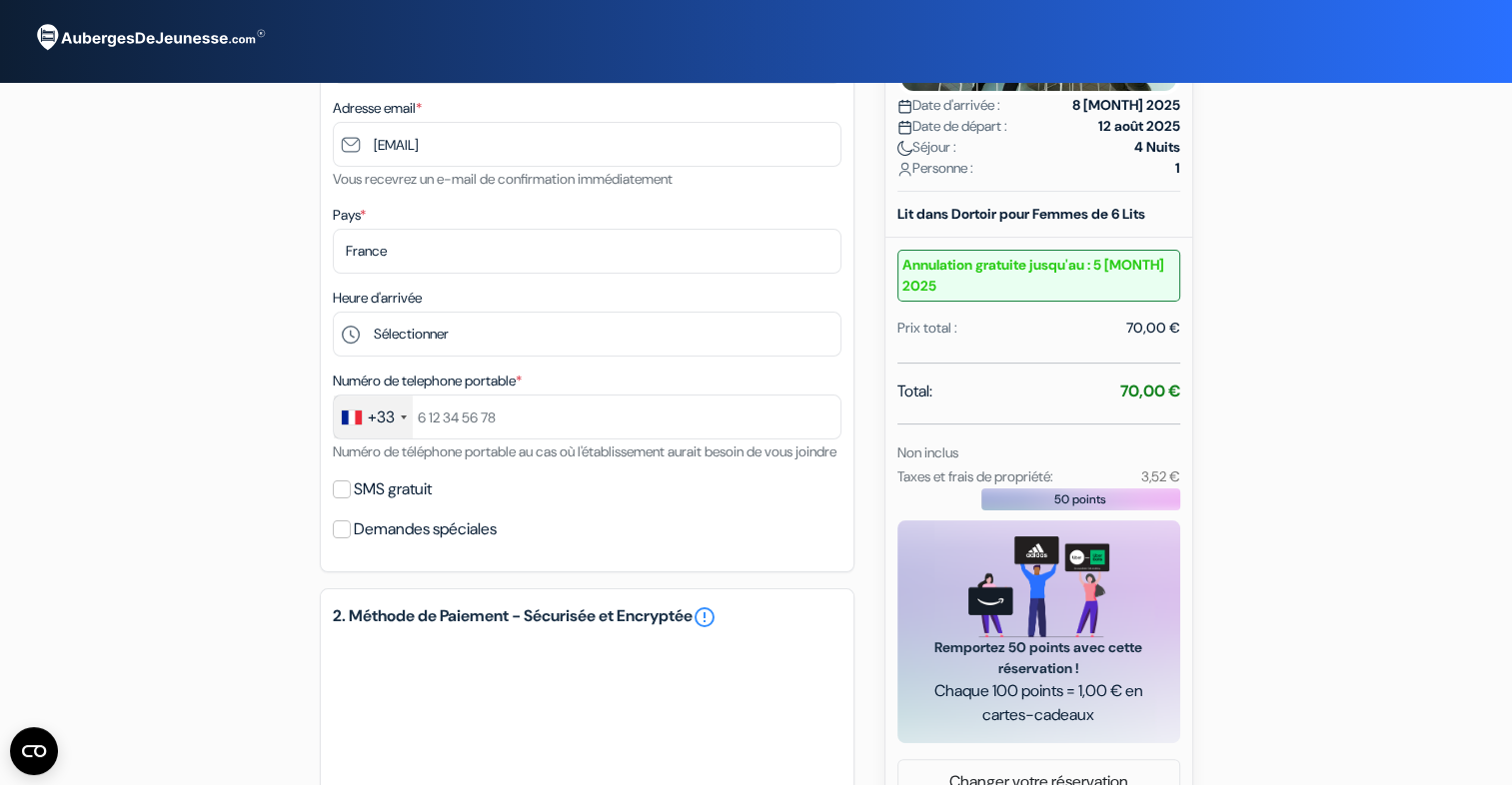 click on "[ORGANIZATION]
[STREET_NAME], [NUMBER],
[CITY],
[COUNTRY]
Détails de l'établissement
X
no_plan" at bounding box center (756, 476) 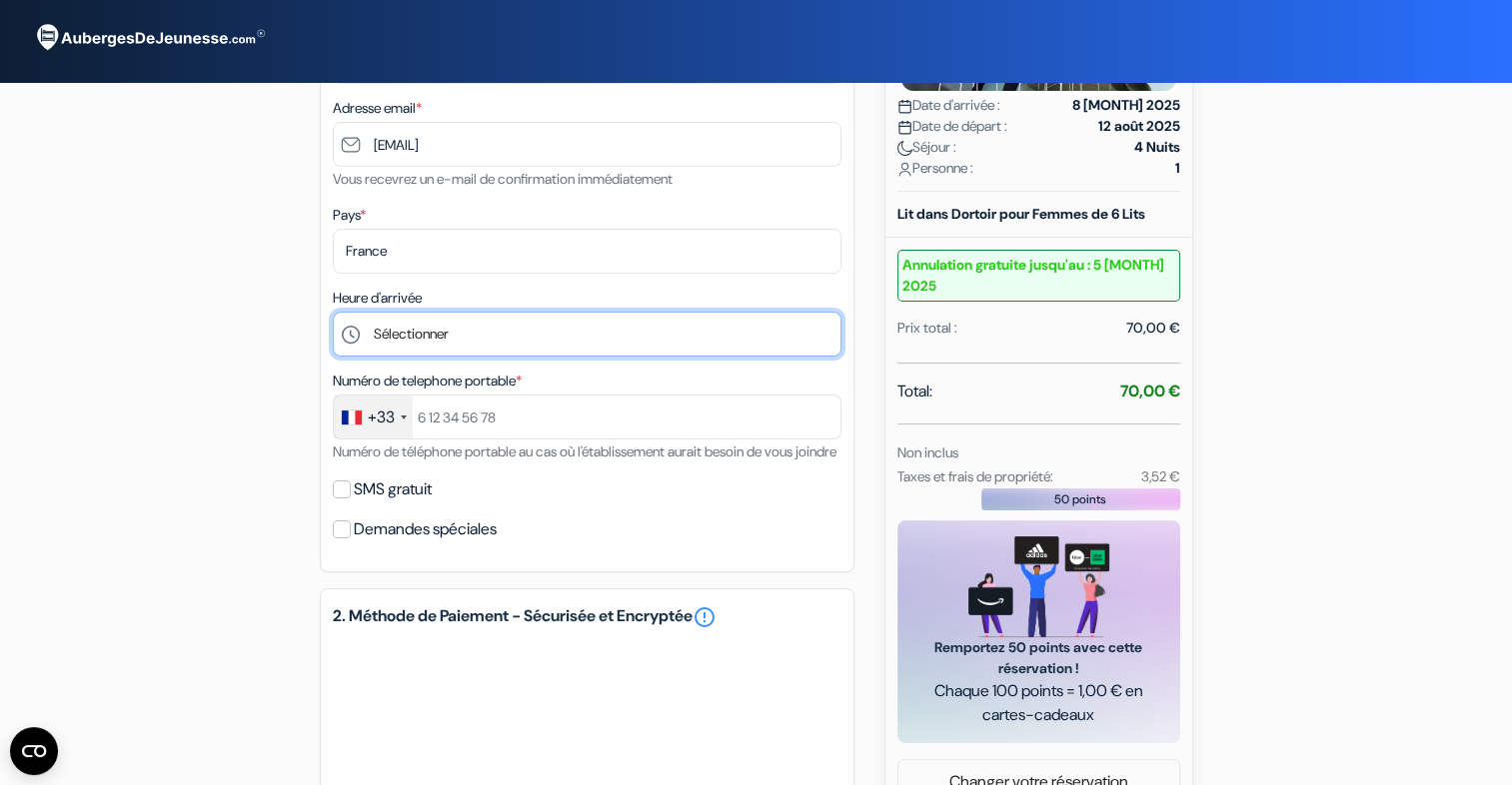 click on "Sélectionner
15:00
16:00
17:00
18:00
19:00
20:00
21:00
22:00
23:00" at bounding box center [587, 334] 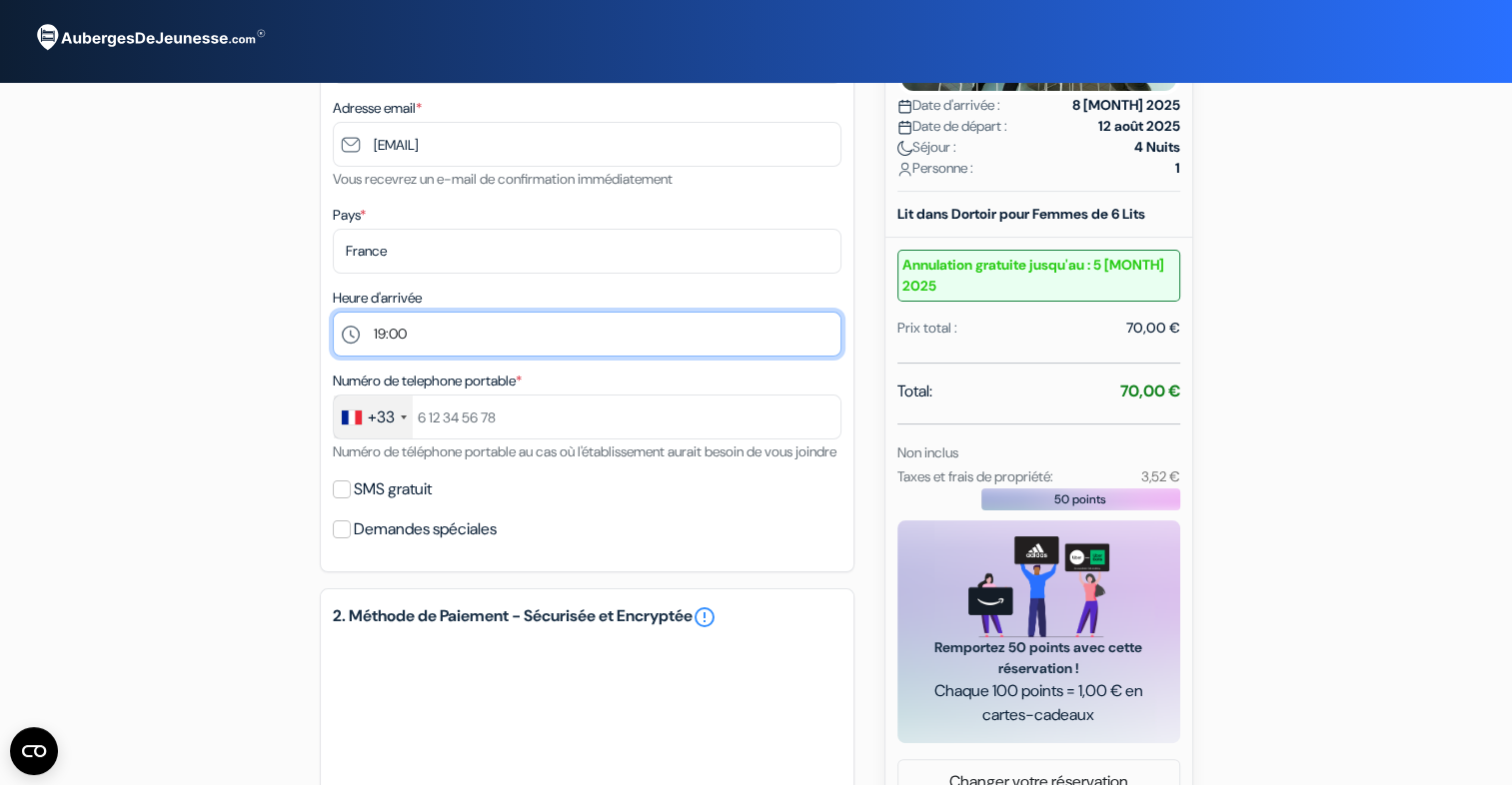click on "Sélectionner
15:00
16:00
17:00
18:00
19:00
20:00
21:00
22:00
23:00" at bounding box center [587, 334] 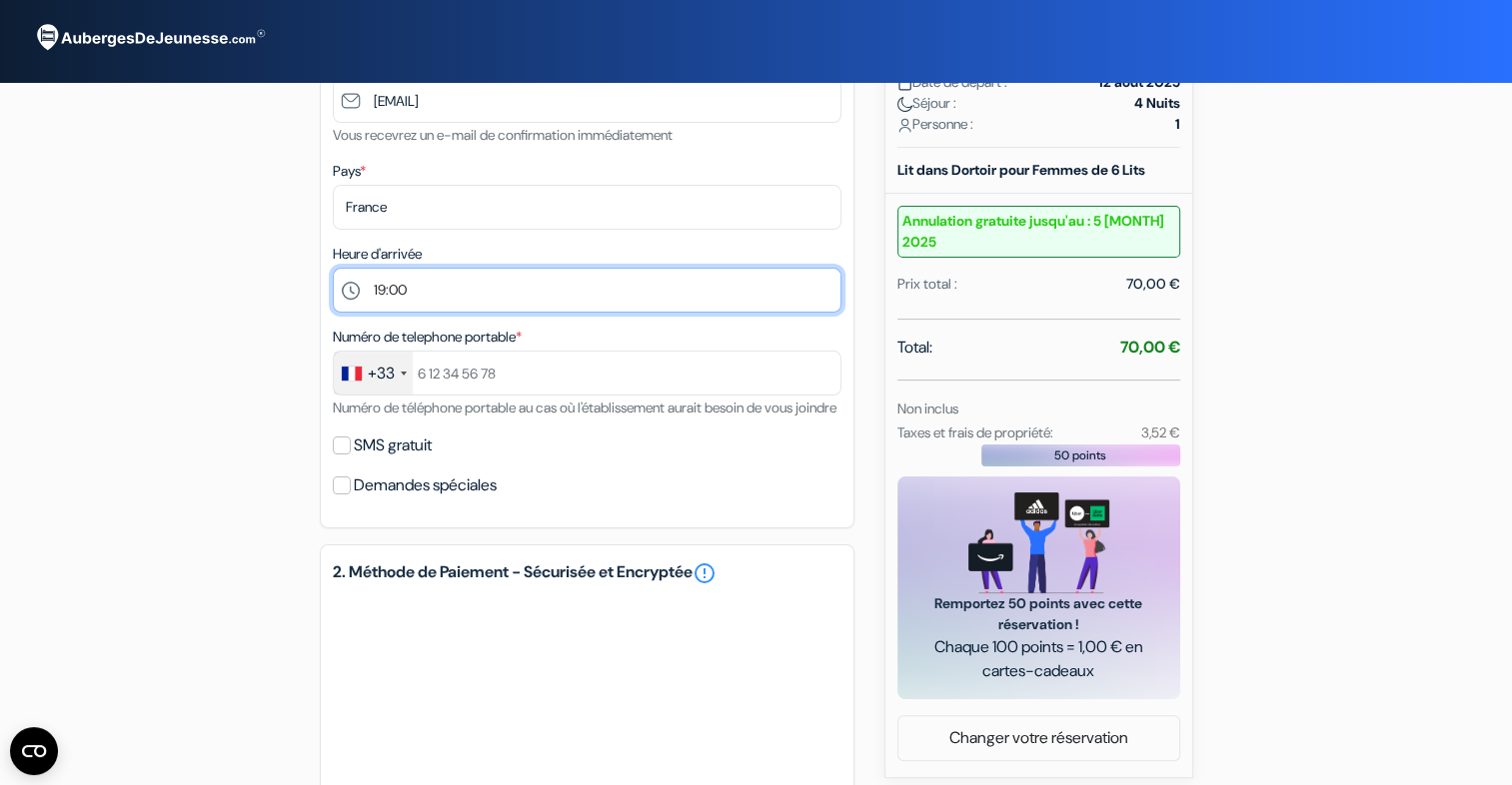 scroll, scrollTop: 367, scrollLeft: 0, axis: vertical 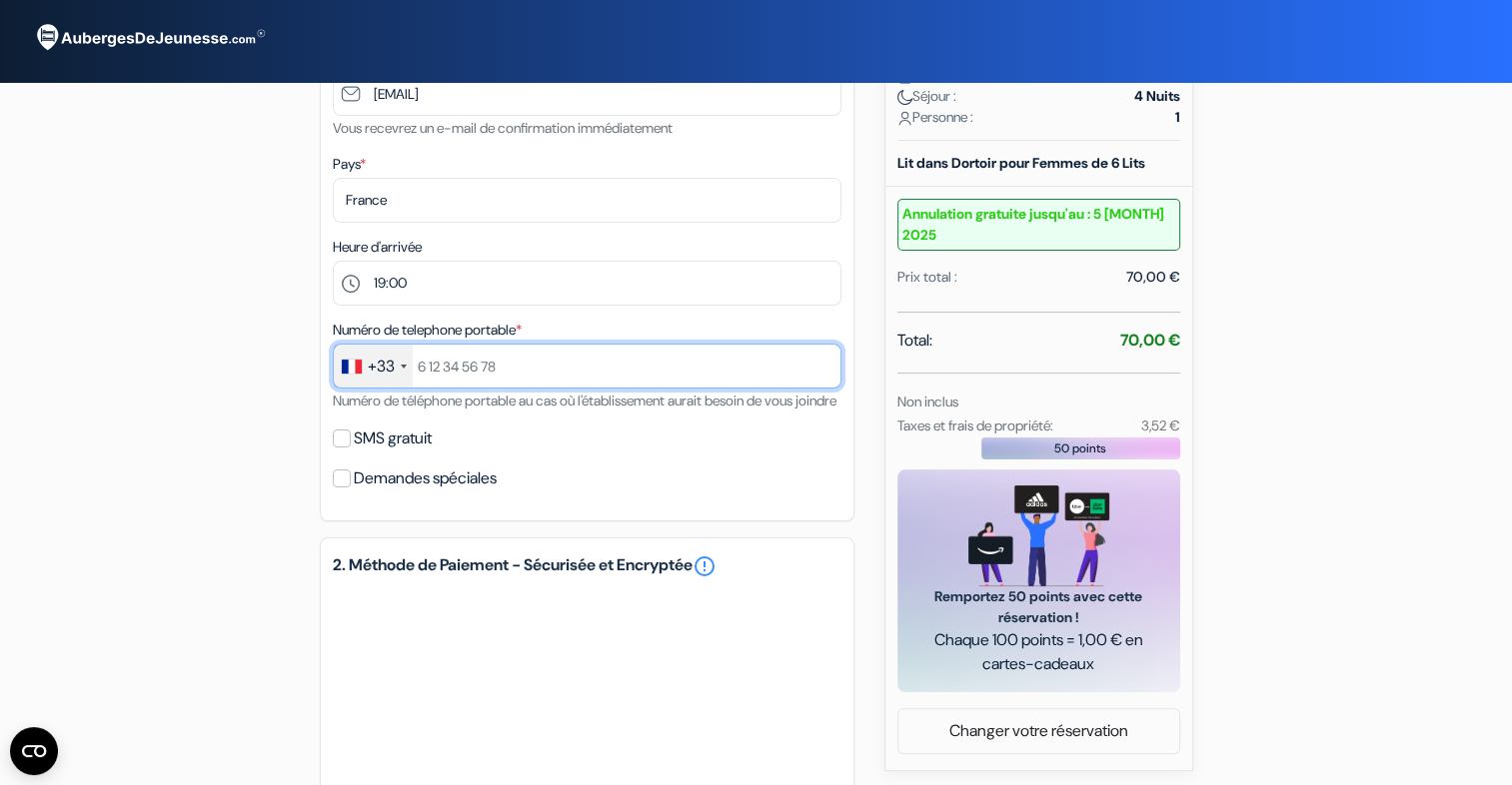 click at bounding box center (587, 366) 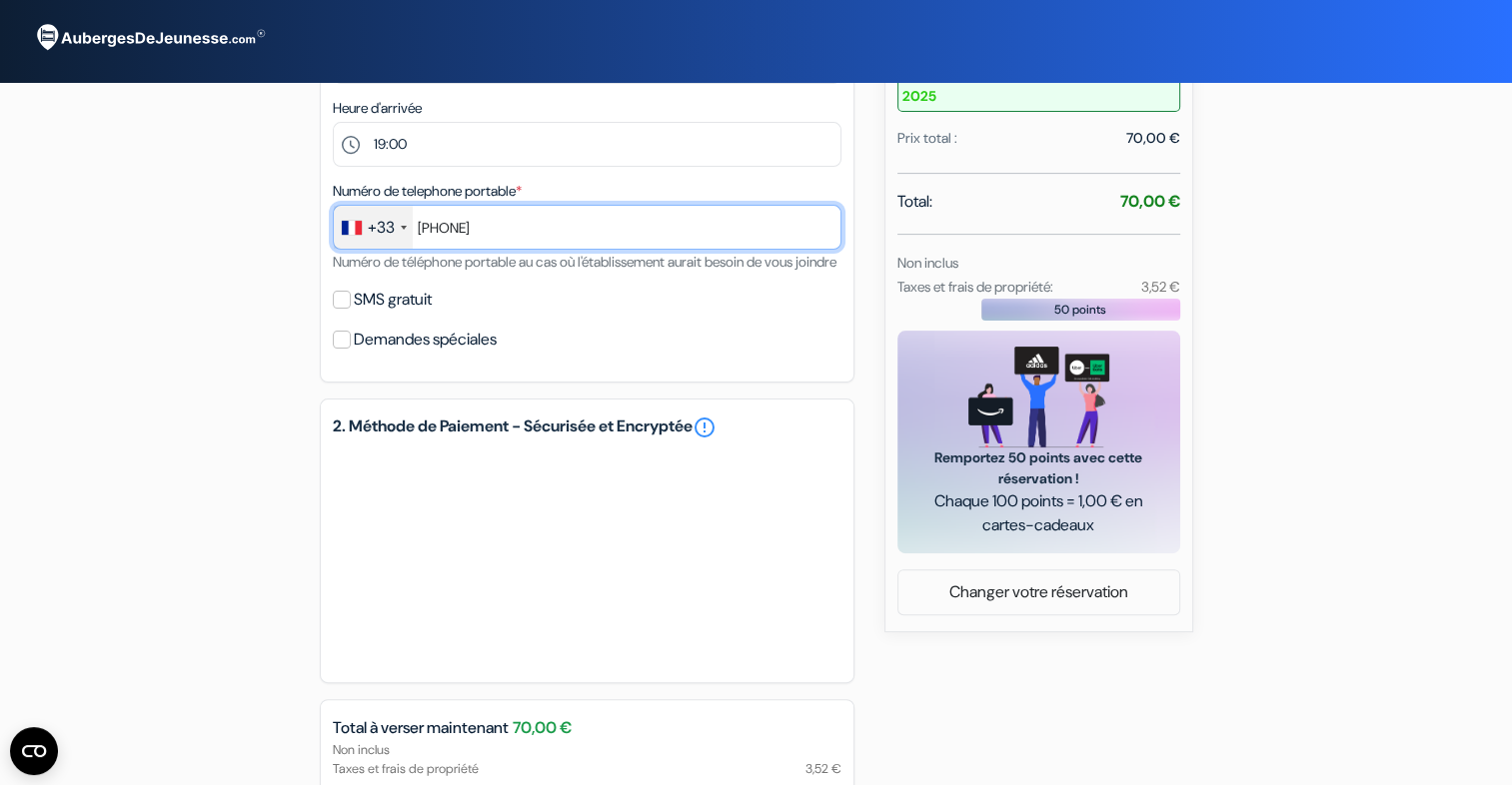 scroll, scrollTop: 506, scrollLeft: 0, axis: vertical 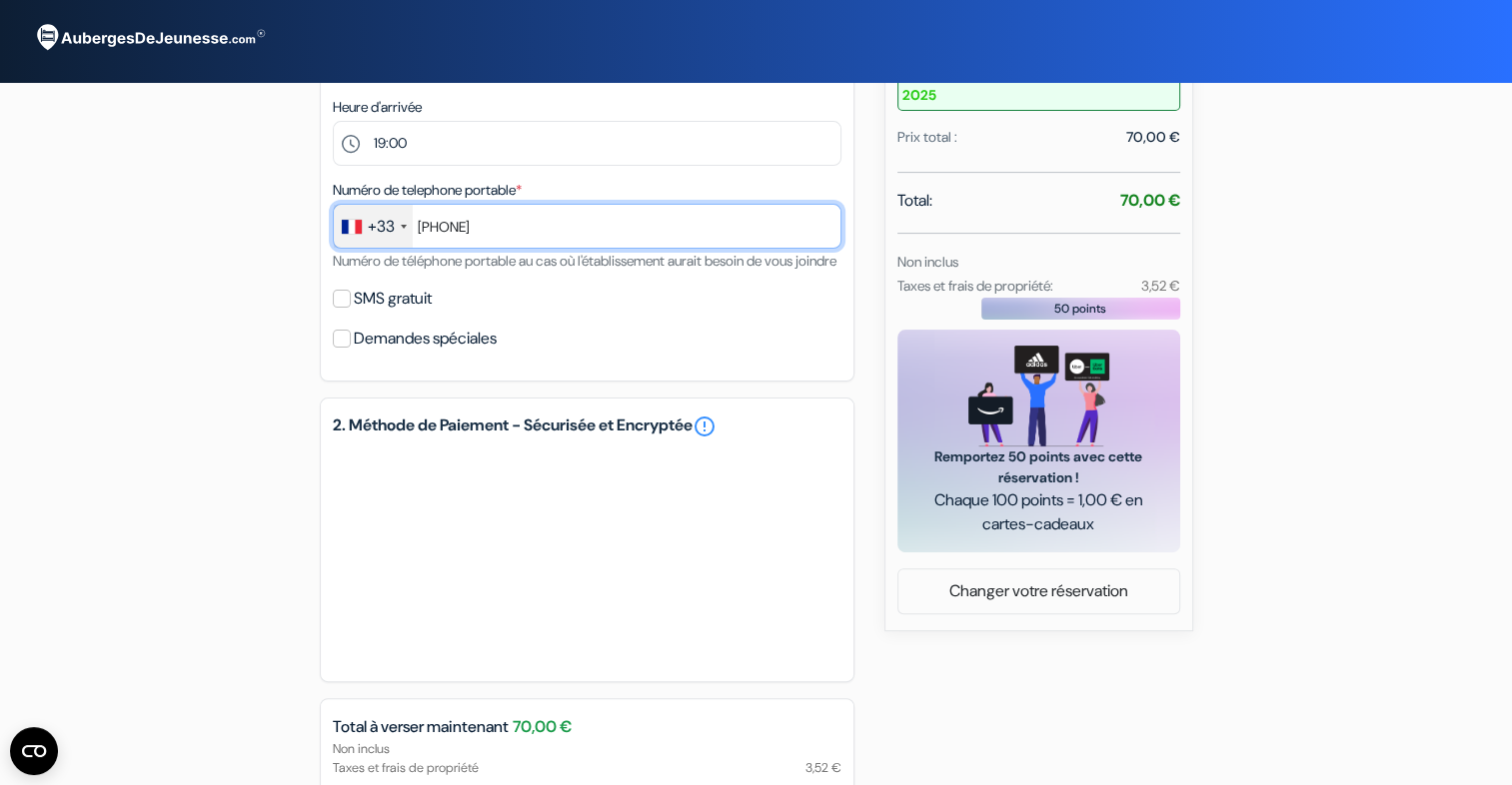 type on "0608173554" 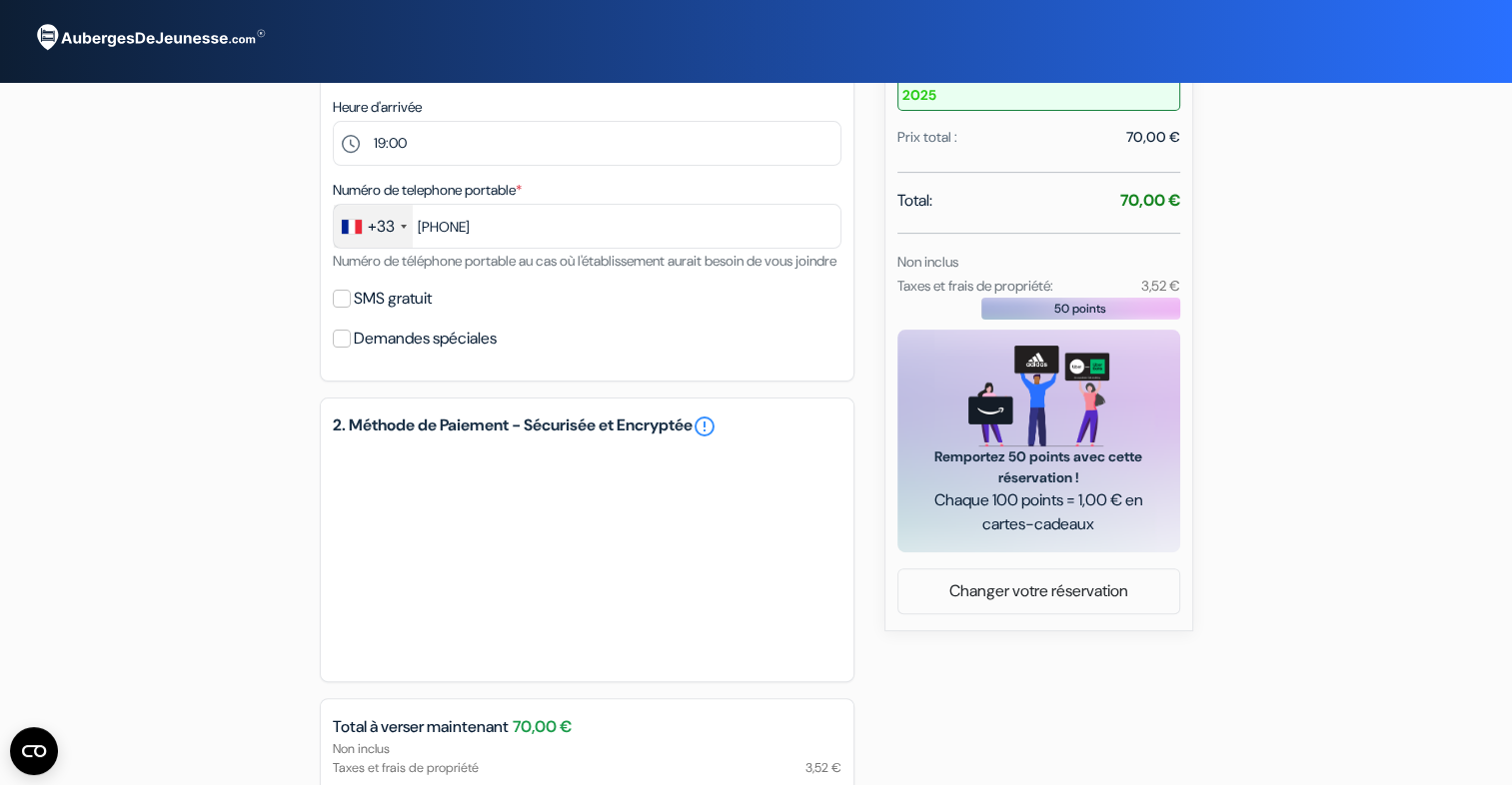 click on "[ORGANIZATION]
[STREET_NAME], [NUMBER],
[CITY],
[COUNTRY]
Détails de l'établissement
X
no_plan" at bounding box center [756, 286] 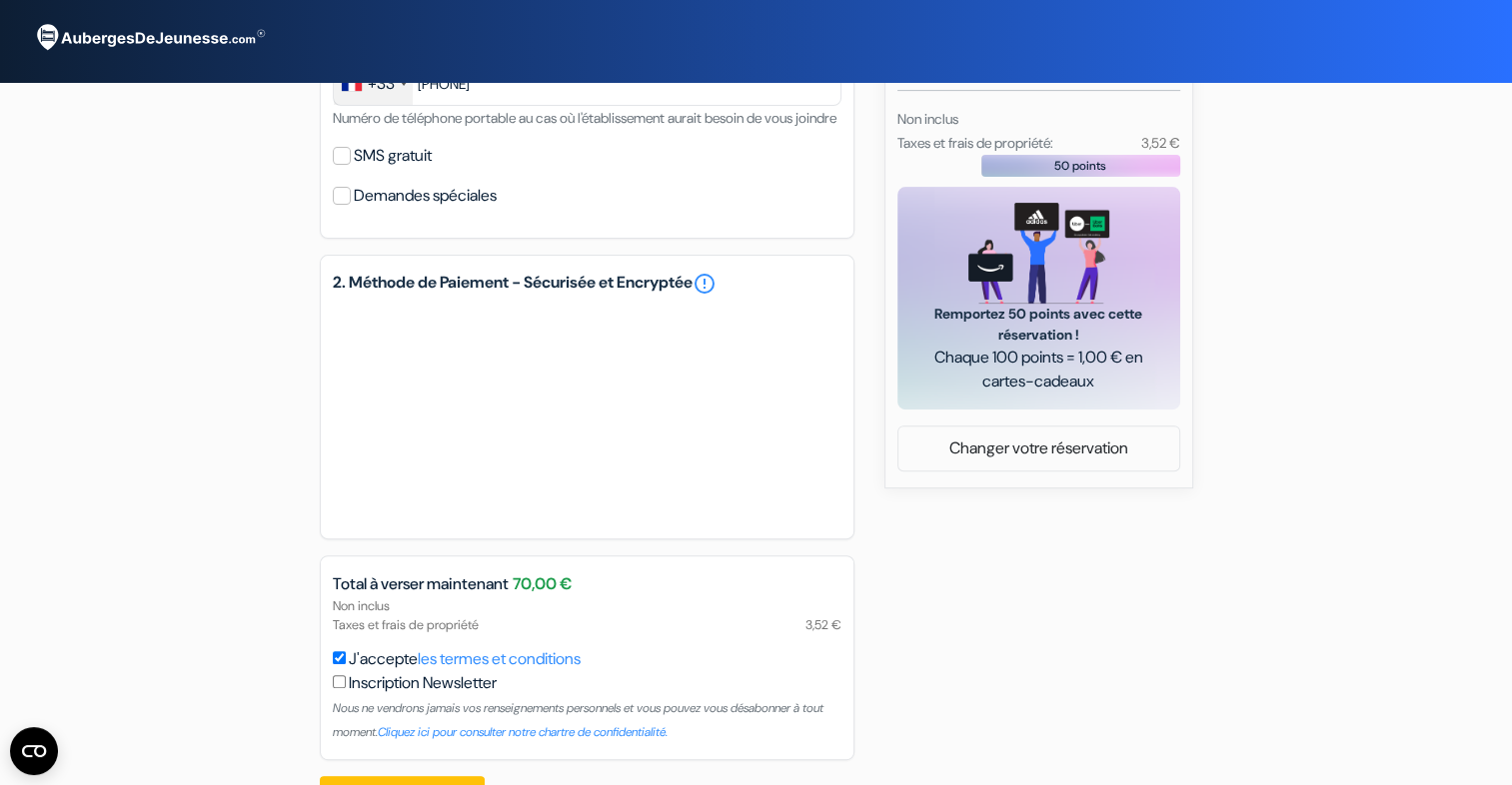 scroll, scrollTop: 739, scrollLeft: 0, axis: vertical 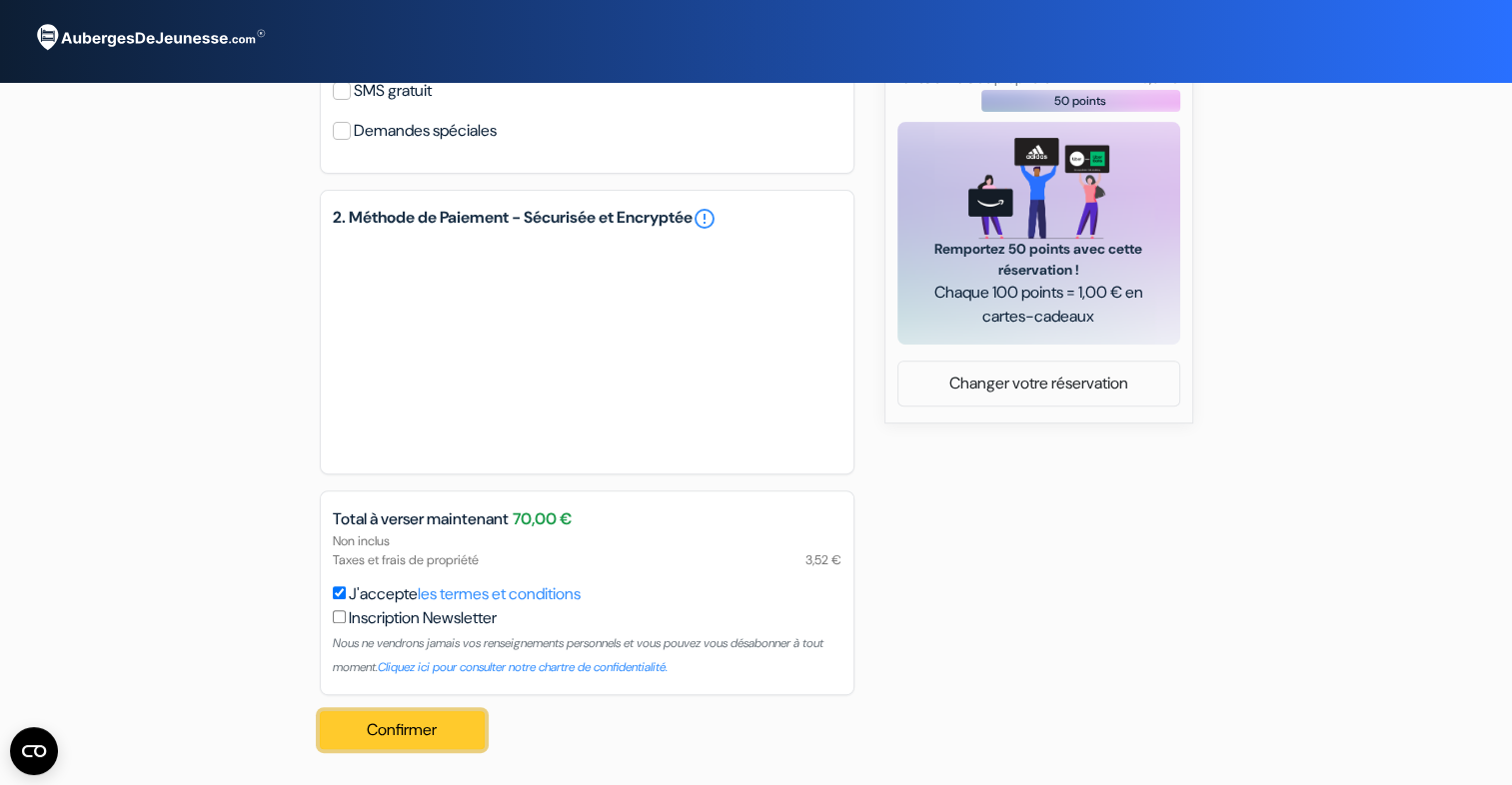 click on "Confirmer
Loading..." at bounding box center [403, 730] 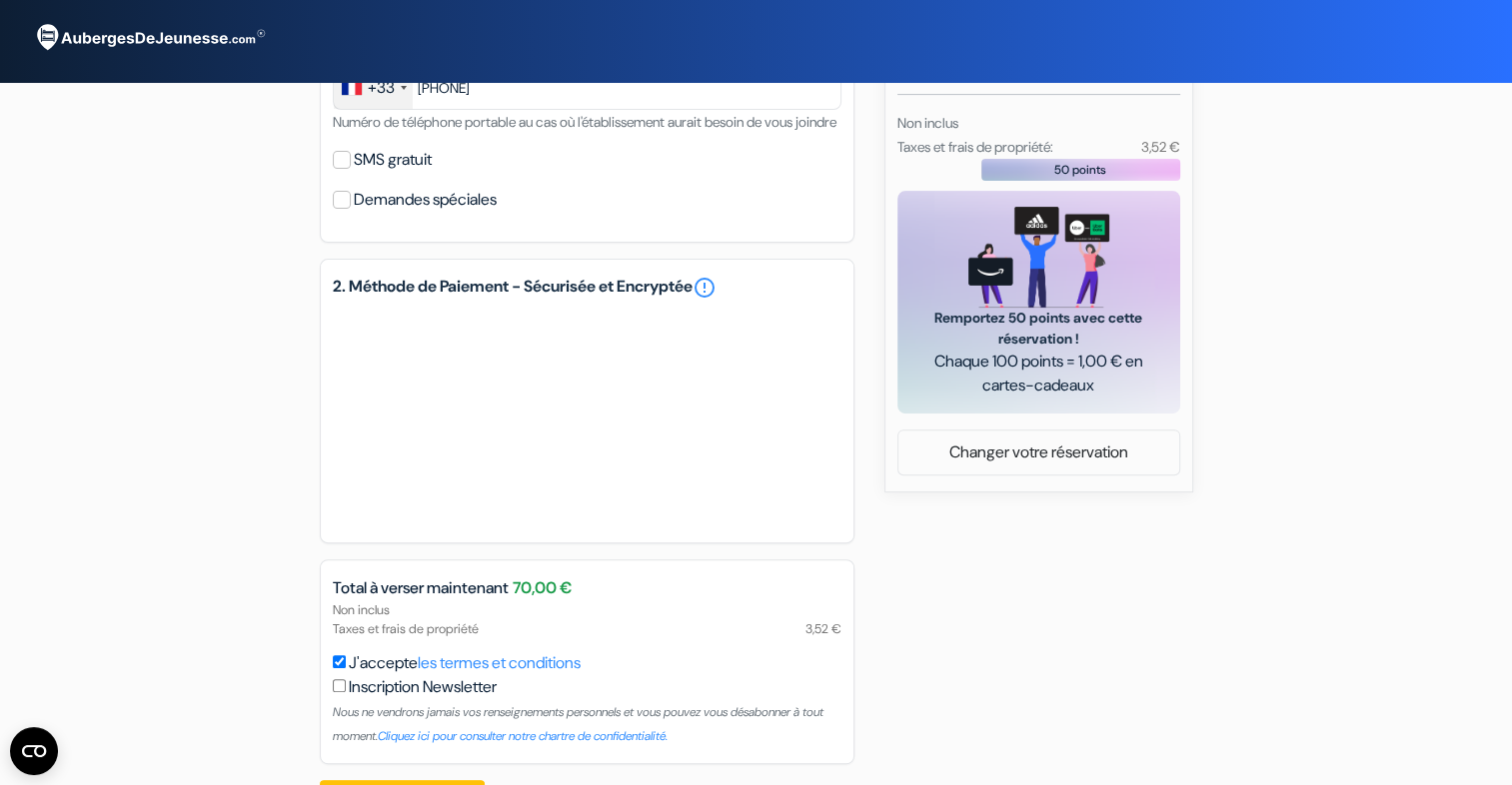 scroll, scrollTop: 739, scrollLeft: 0, axis: vertical 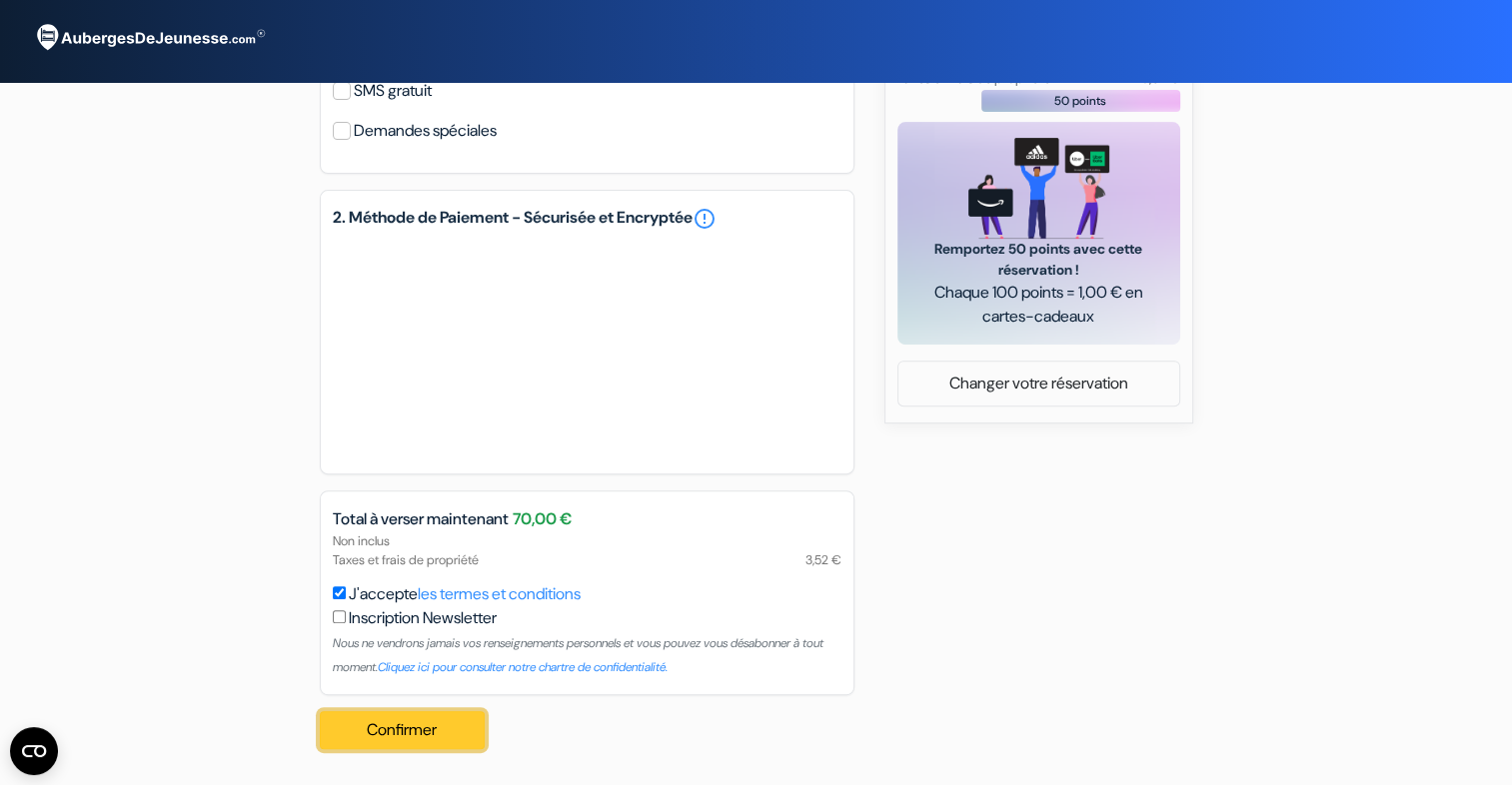 click on "Confirmer
Loading..." at bounding box center [403, 730] 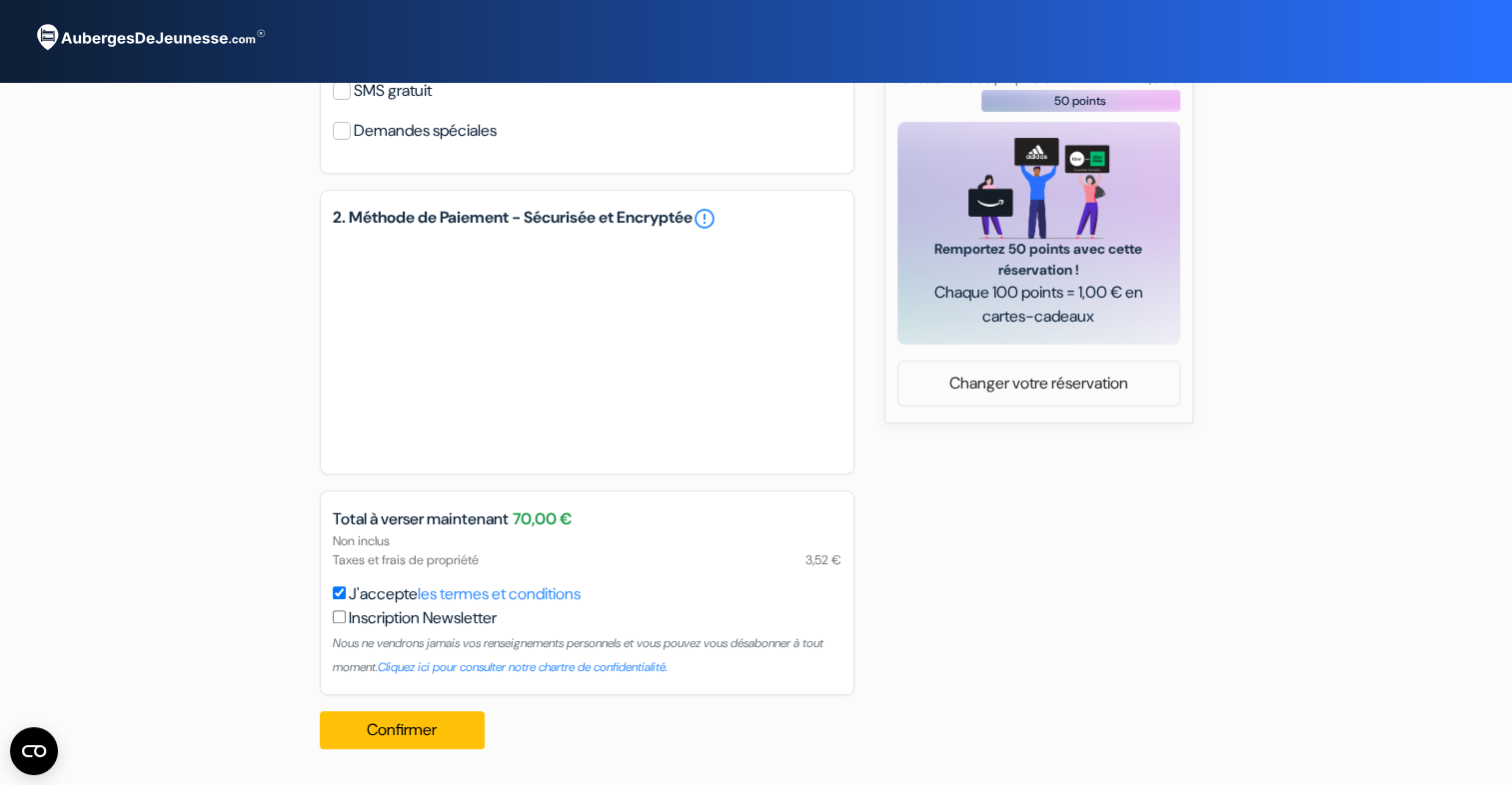 scroll, scrollTop: 739, scrollLeft: 0, axis: vertical 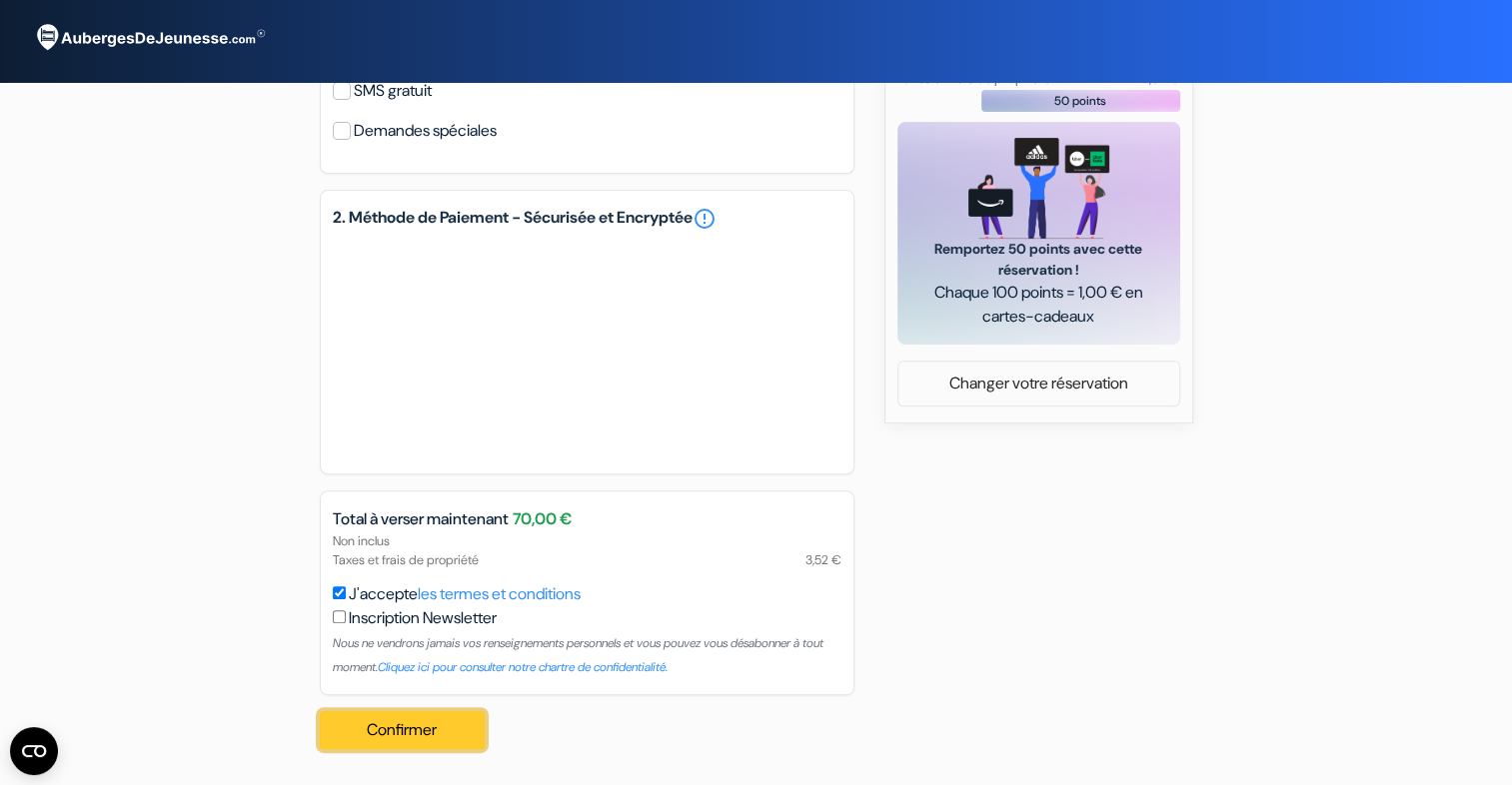 click on "Confirmer
Loading..." at bounding box center (403, 730) 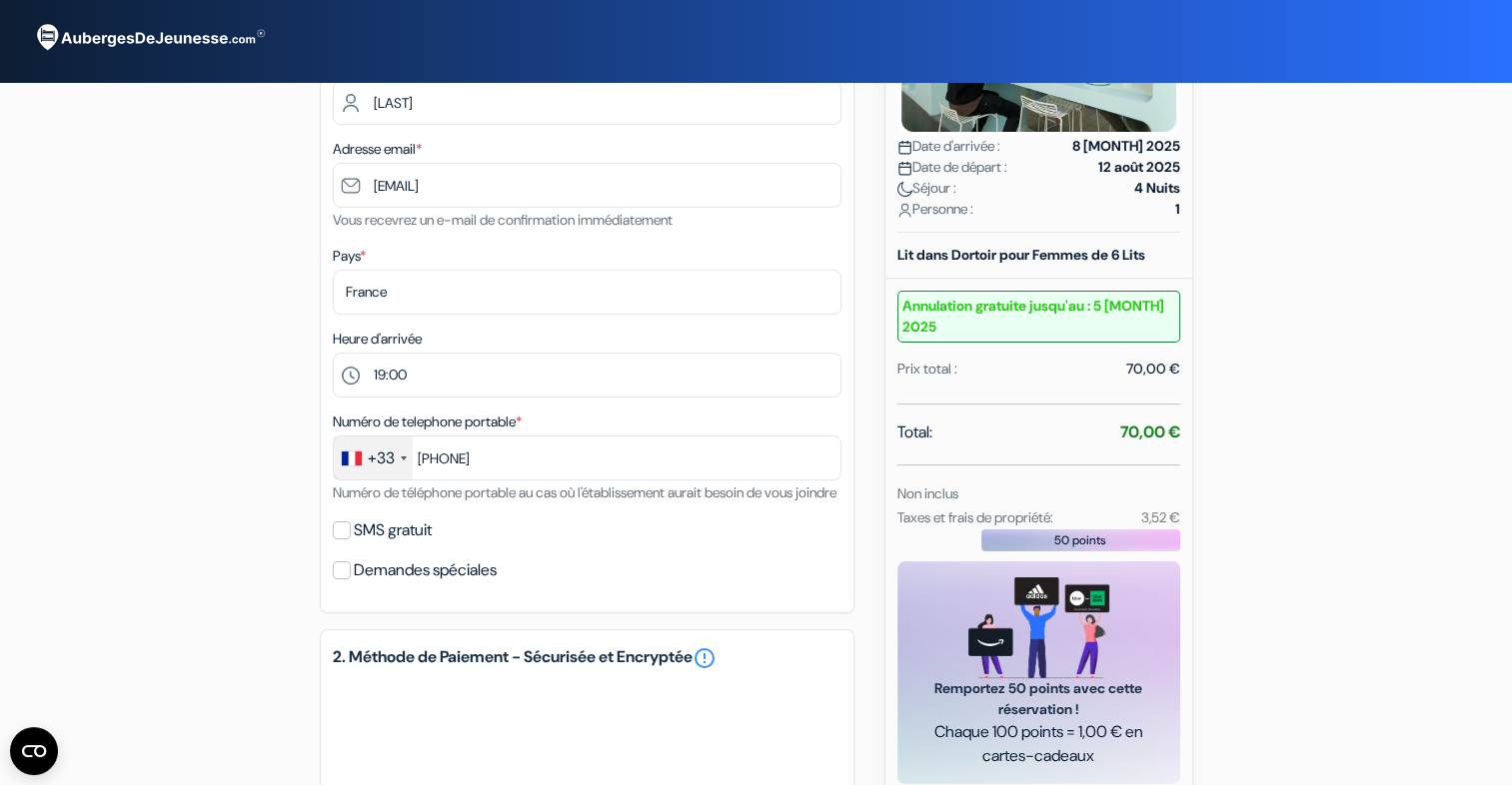 scroll, scrollTop: 0, scrollLeft: 0, axis: both 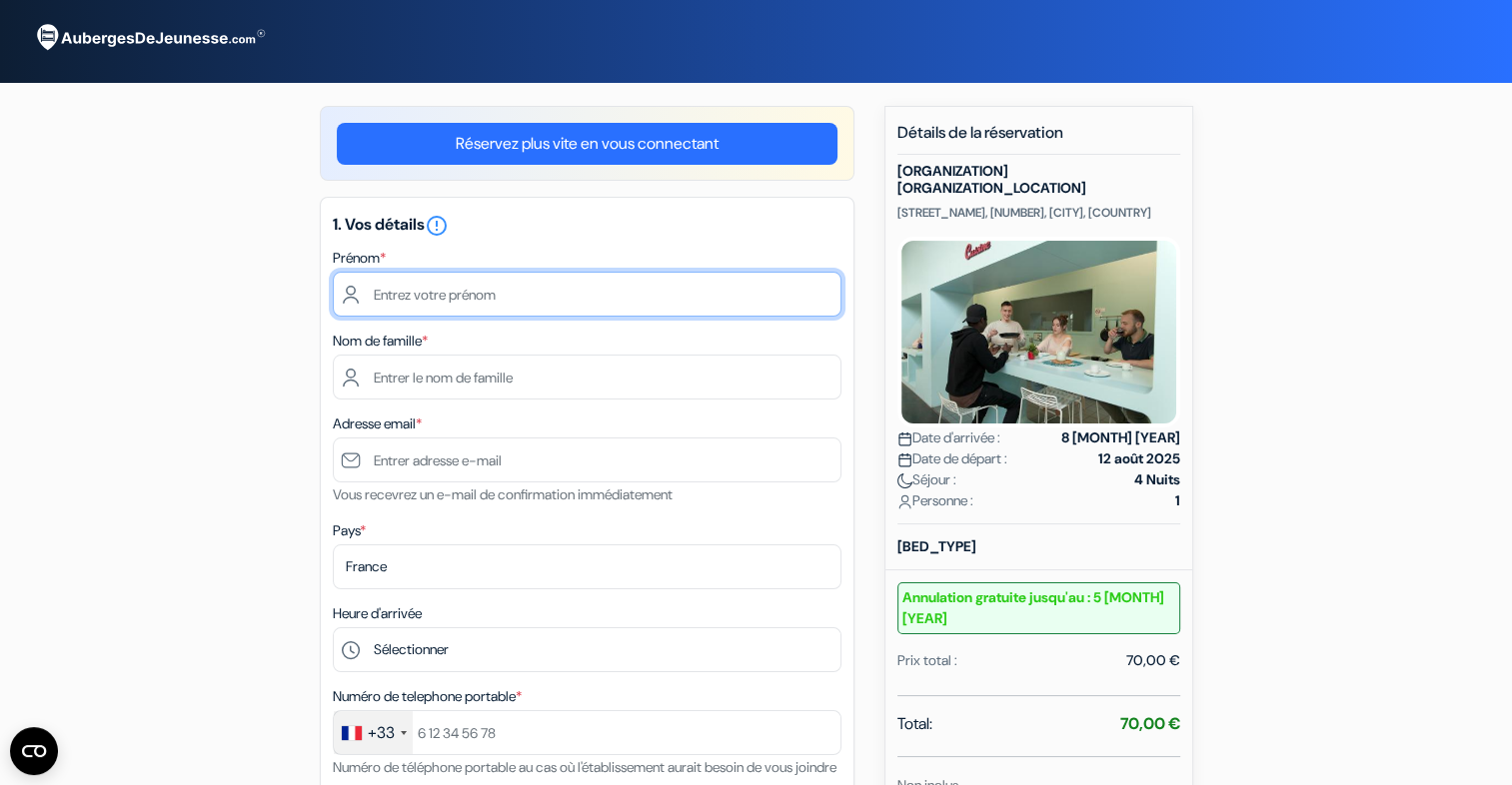 click at bounding box center [587, 294] 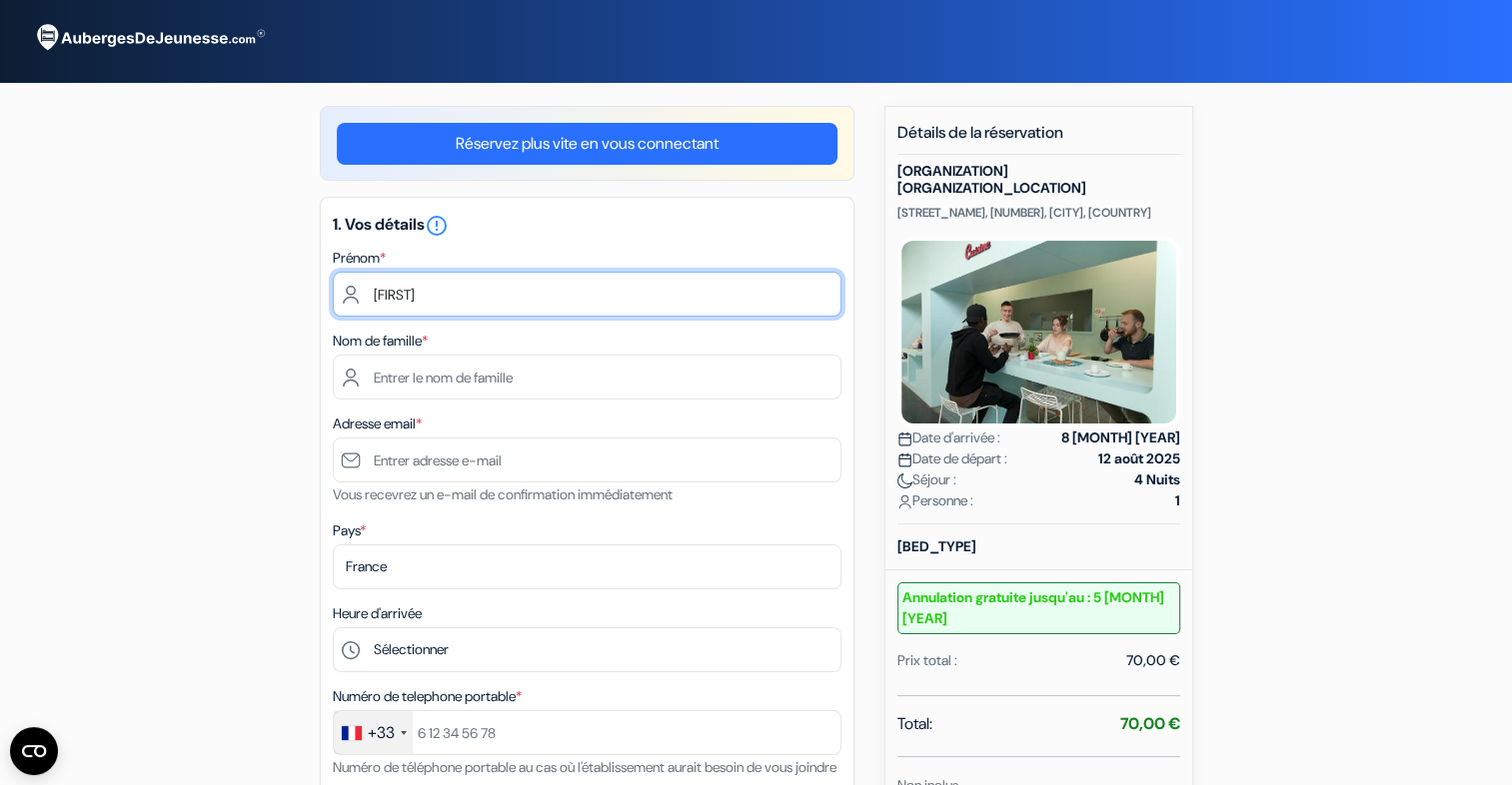 type on "[FIRST]" 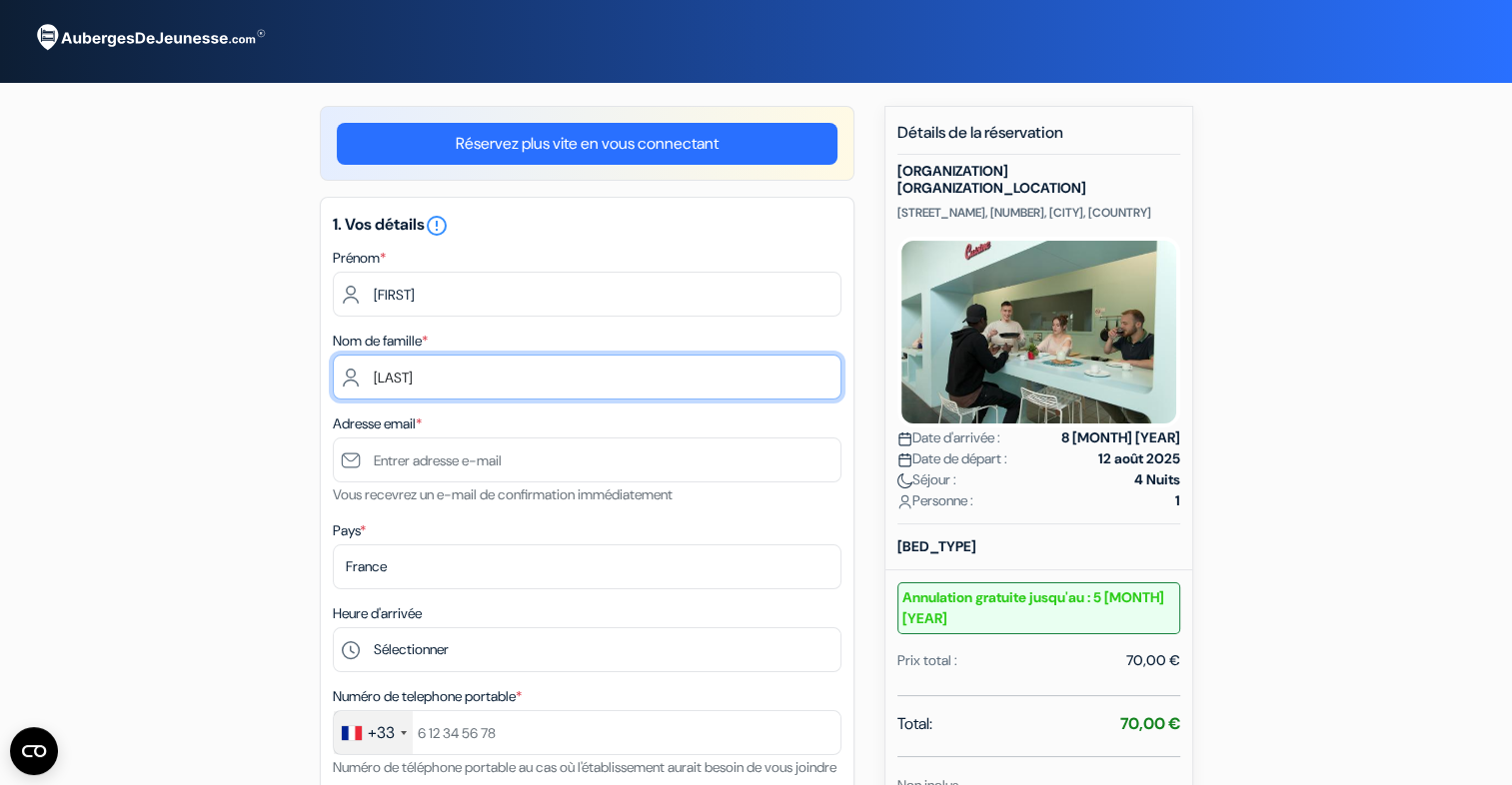 type on "[LAST]" 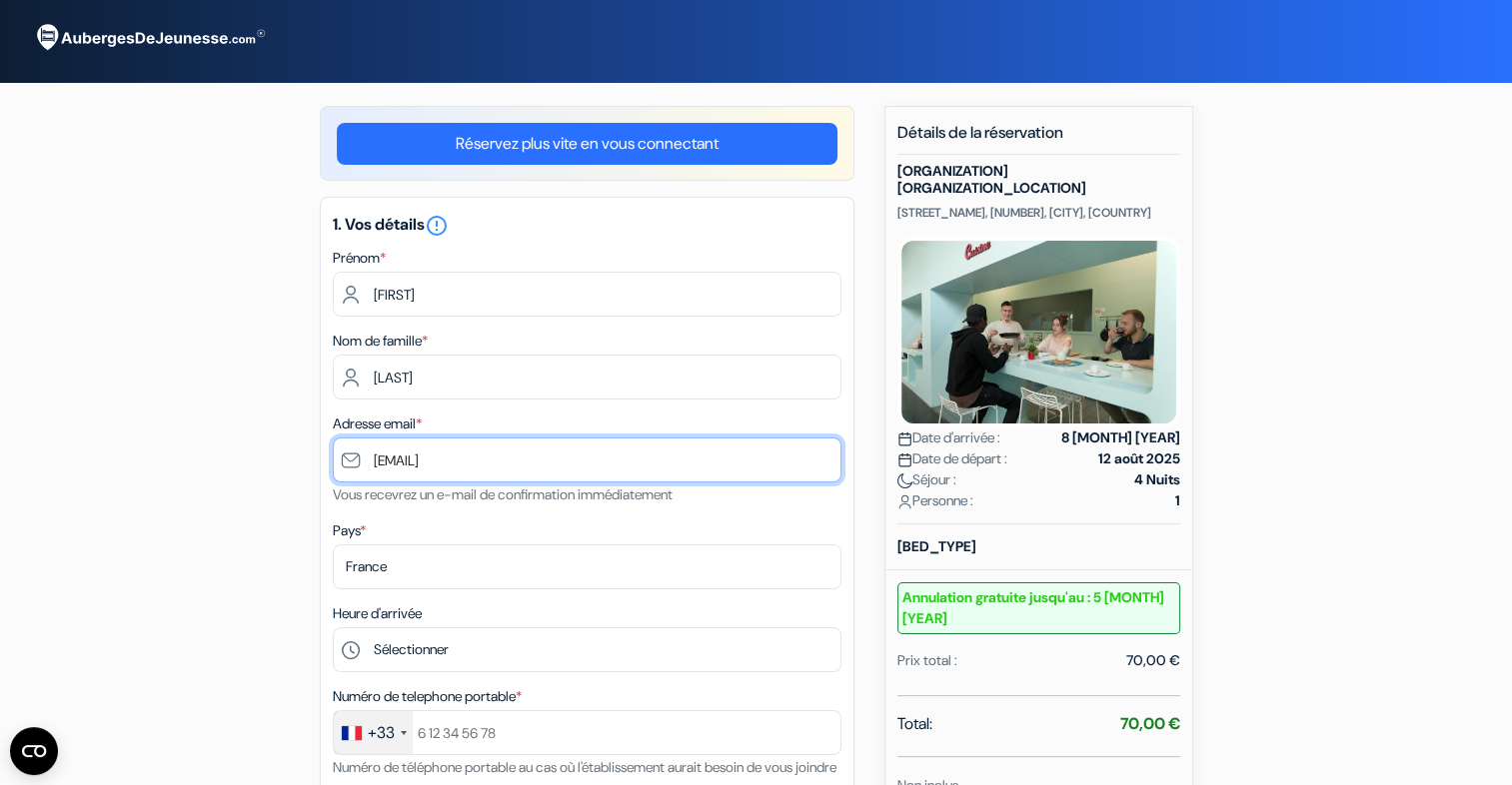 type on "[EMAIL]" 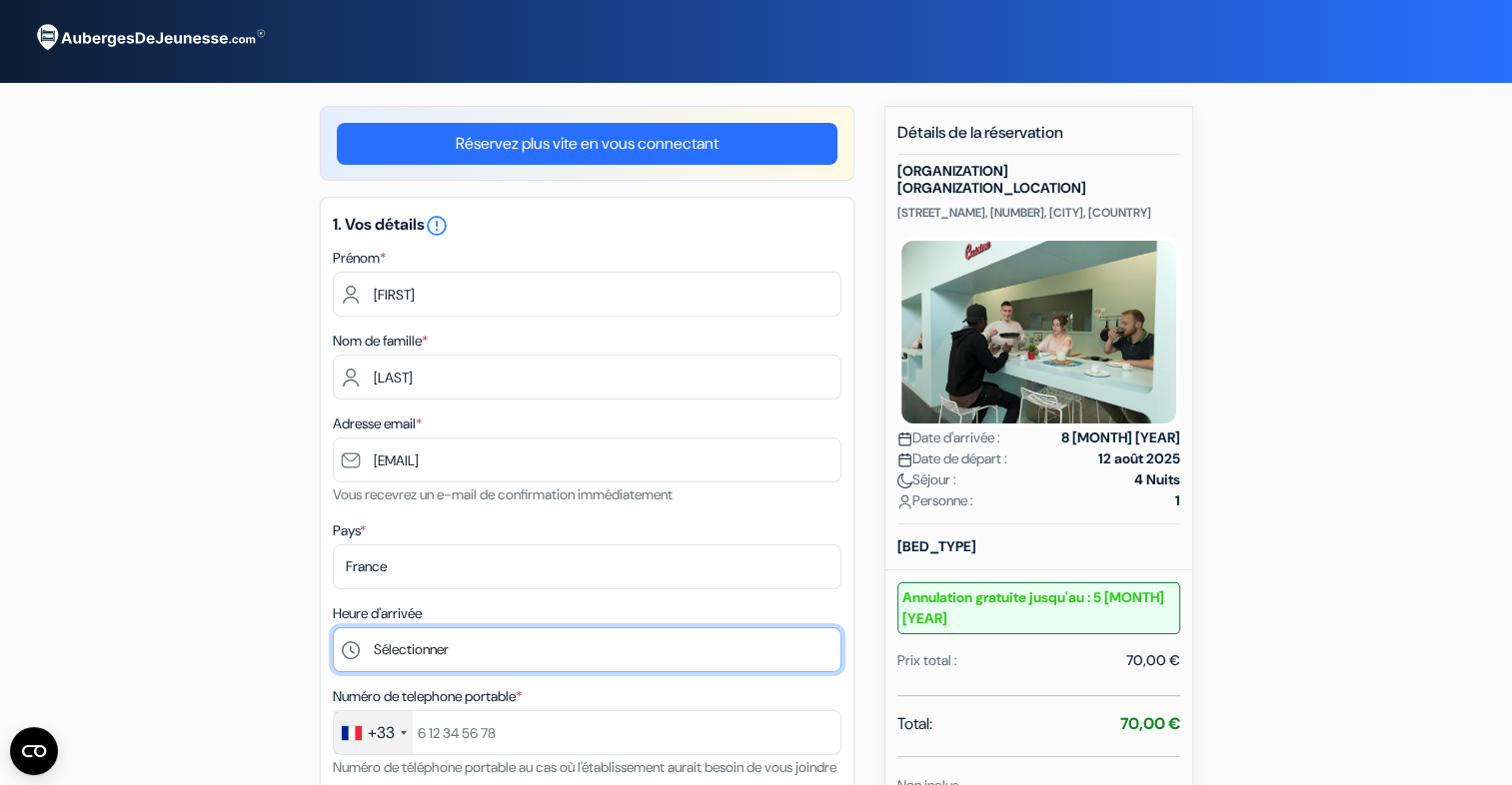 click on "Sélectionner
15:00
16:00
17:00
18:00
19:00
20:00
21:00
22:00
23:00" at bounding box center (587, 649) 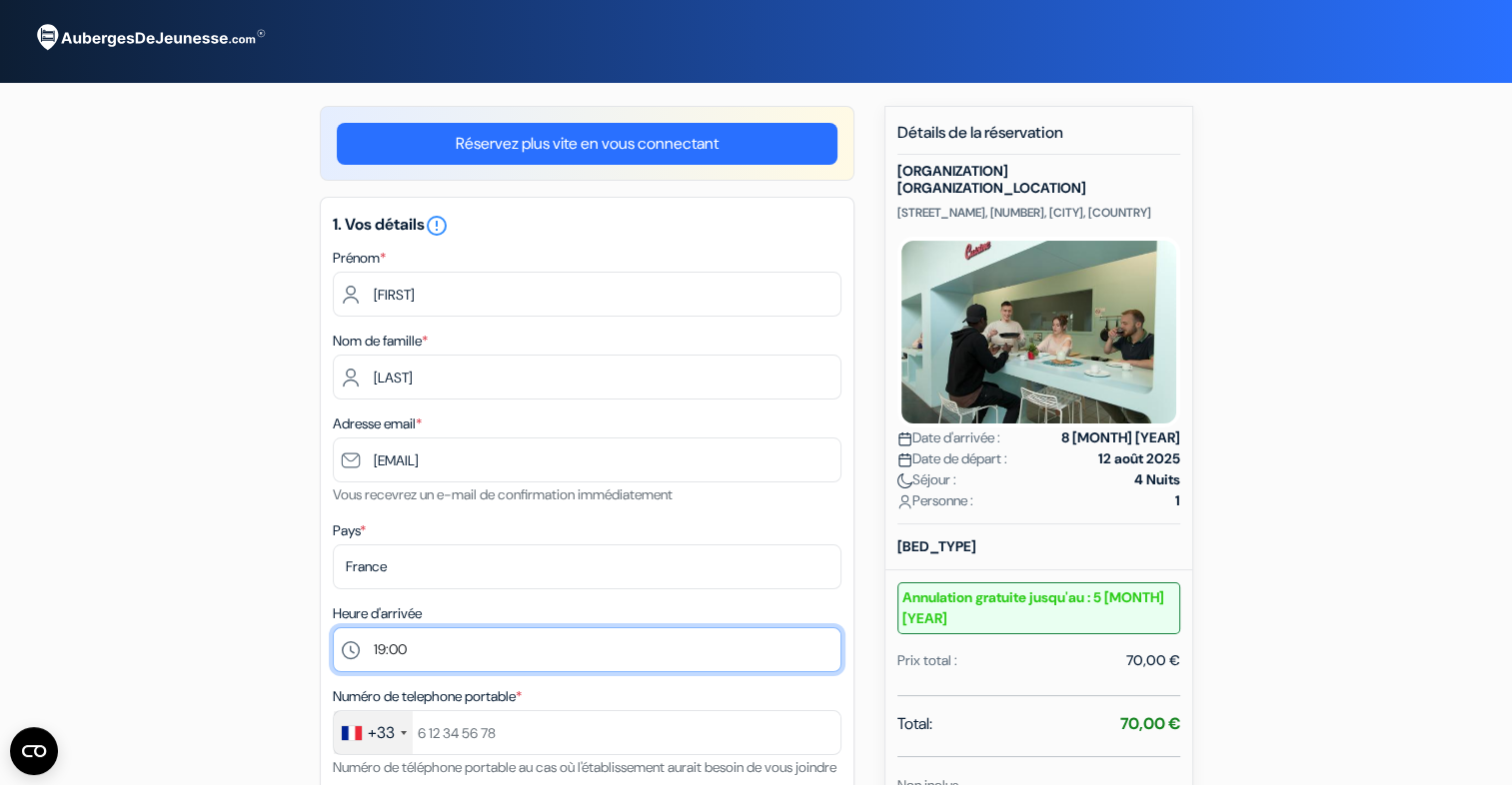click on "Sélectionner
15:00
16:00
17:00
18:00
19:00
20:00
21:00
22:00
23:00" at bounding box center [587, 649] 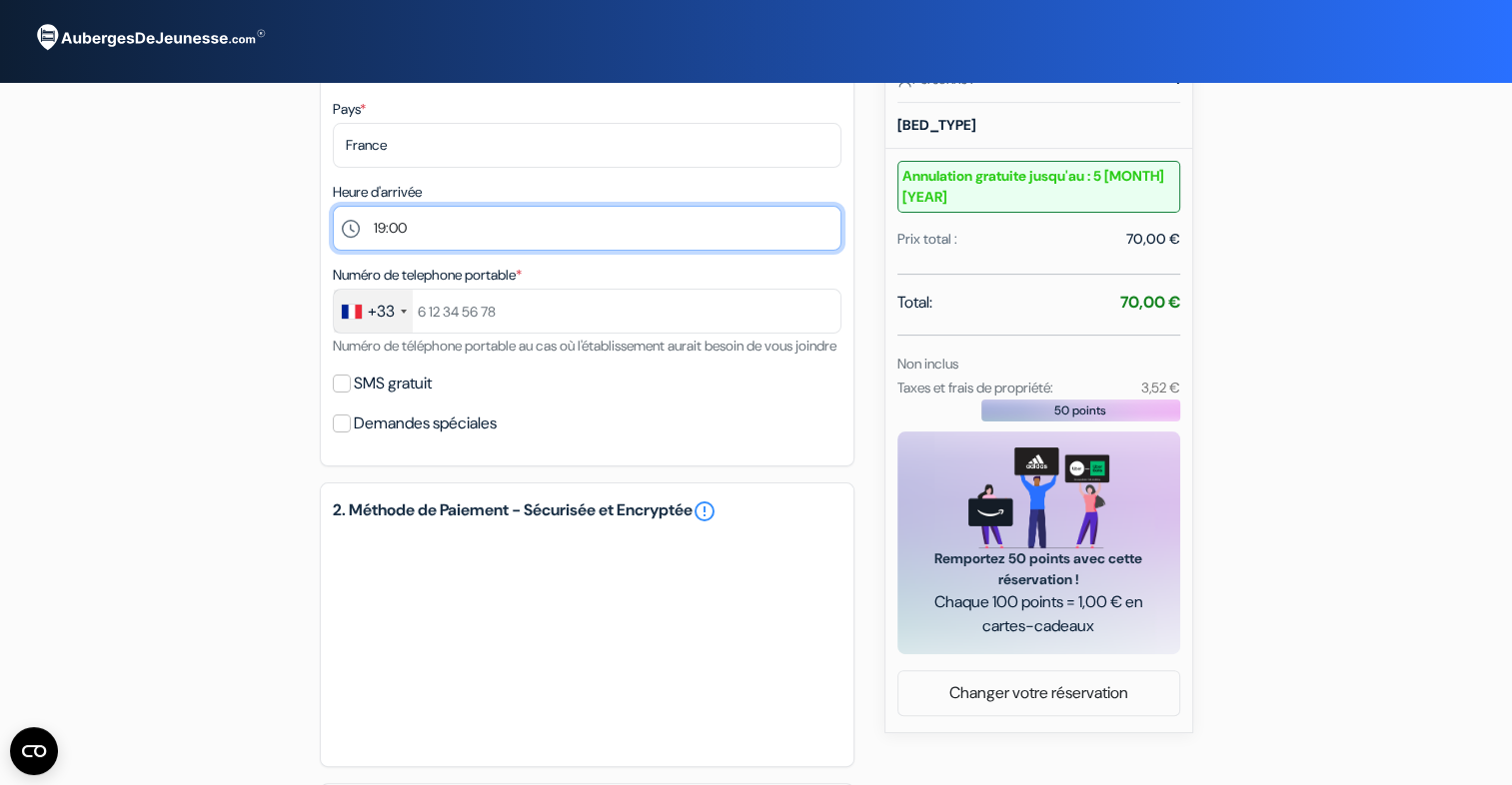 scroll, scrollTop: 422, scrollLeft: 0, axis: vertical 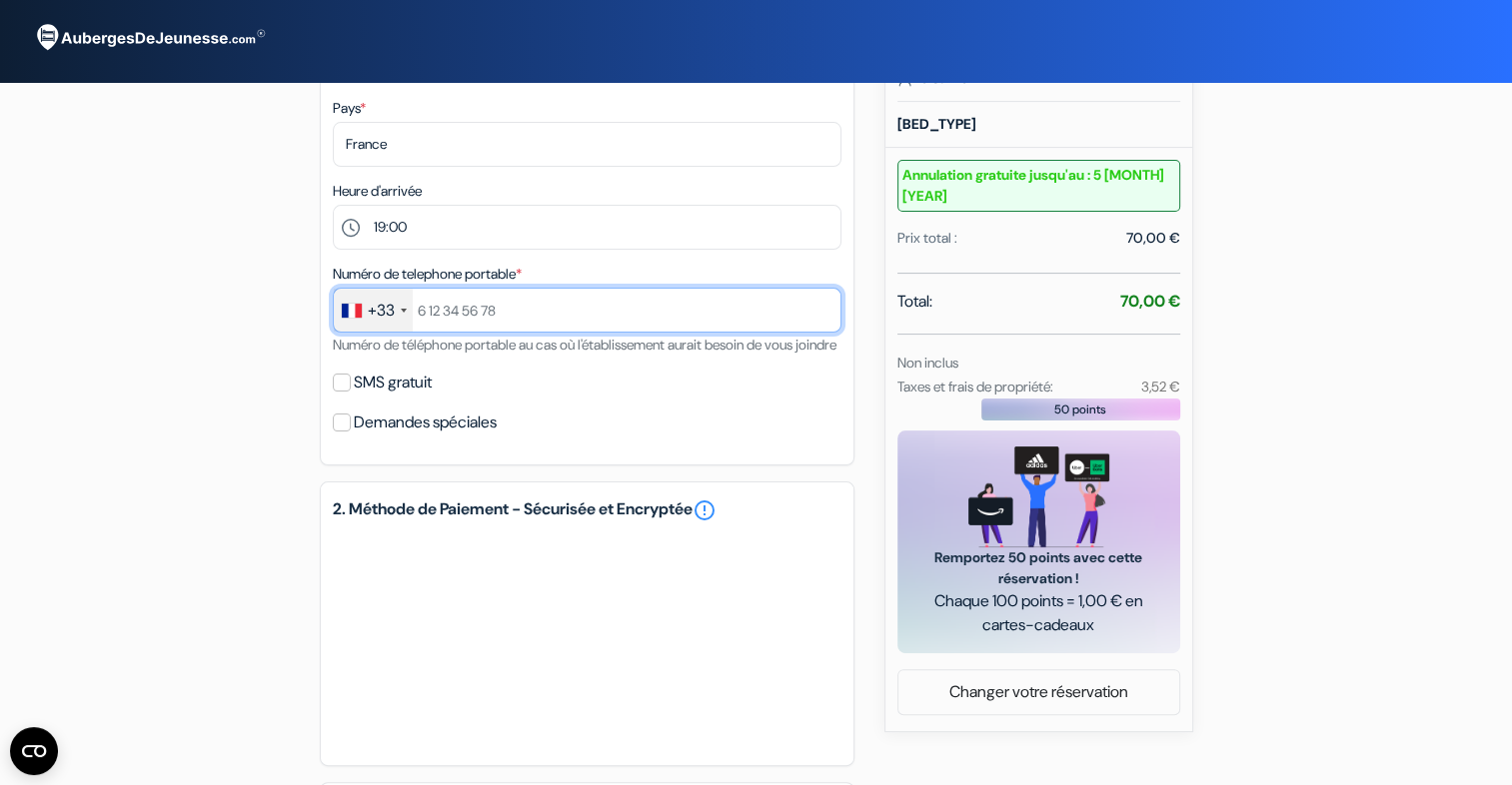 click at bounding box center [587, 310] 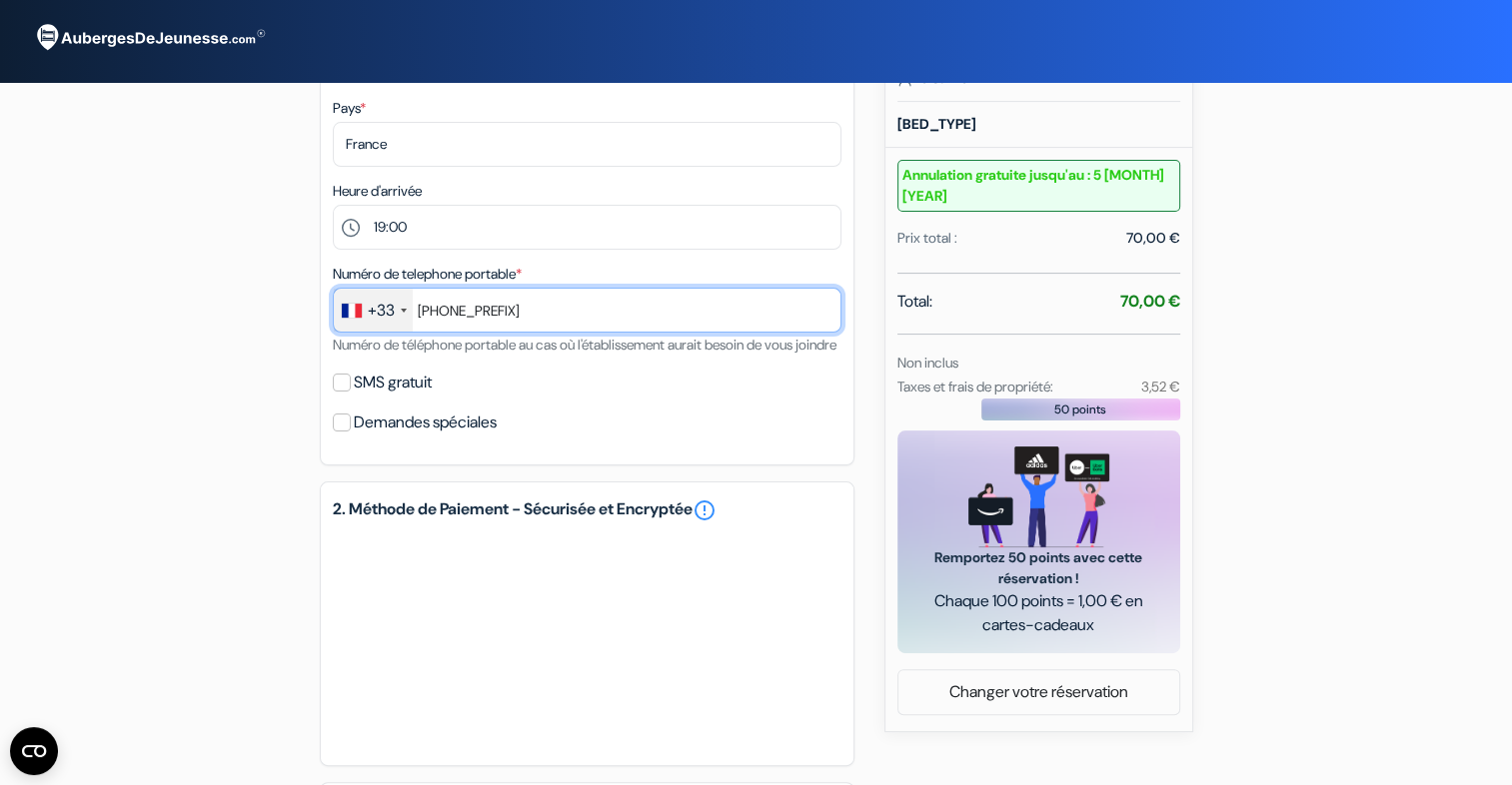 type on "6" 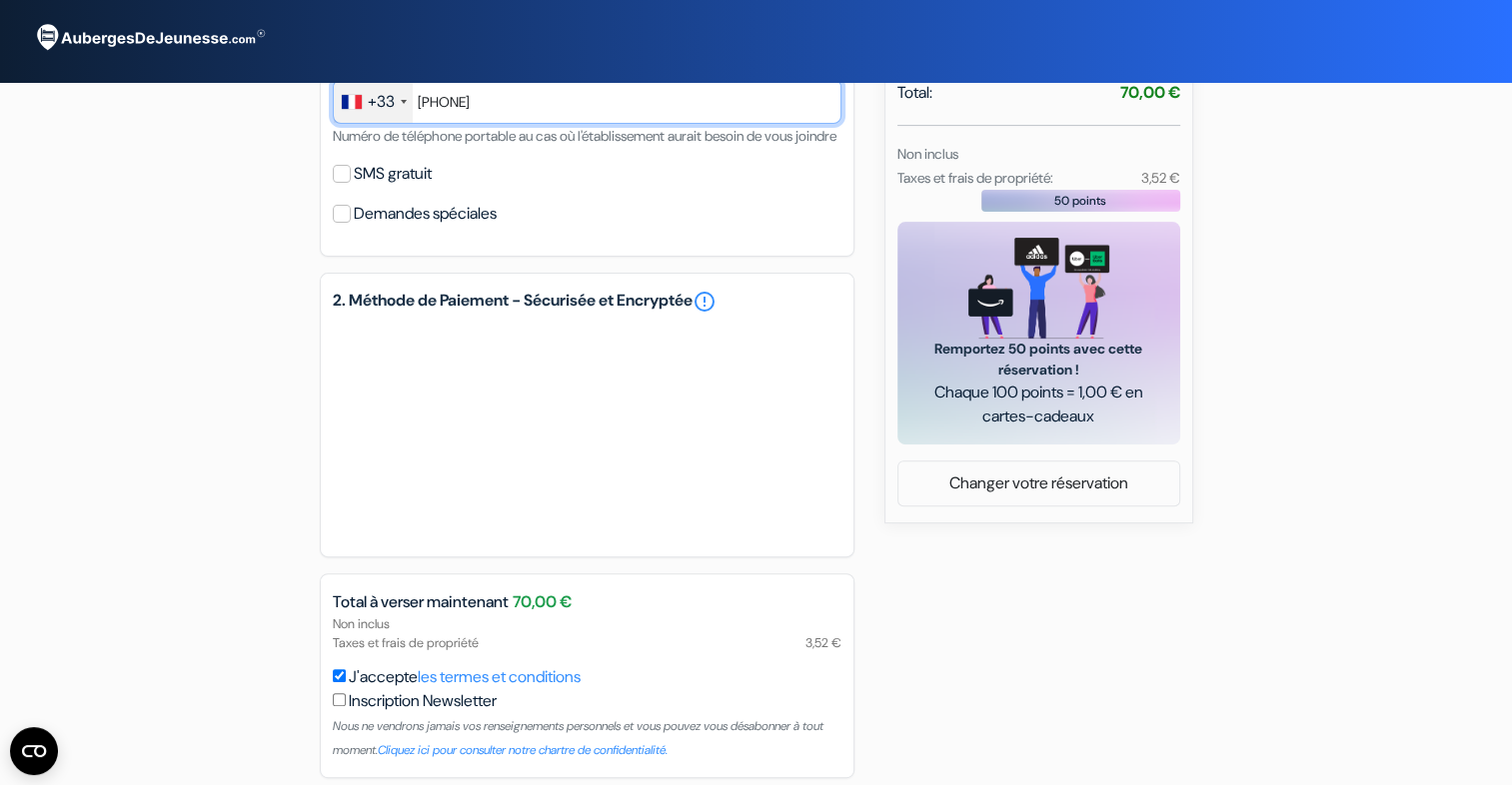 scroll, scrollTop: 634, scrollLeft: 0, axis: vertical 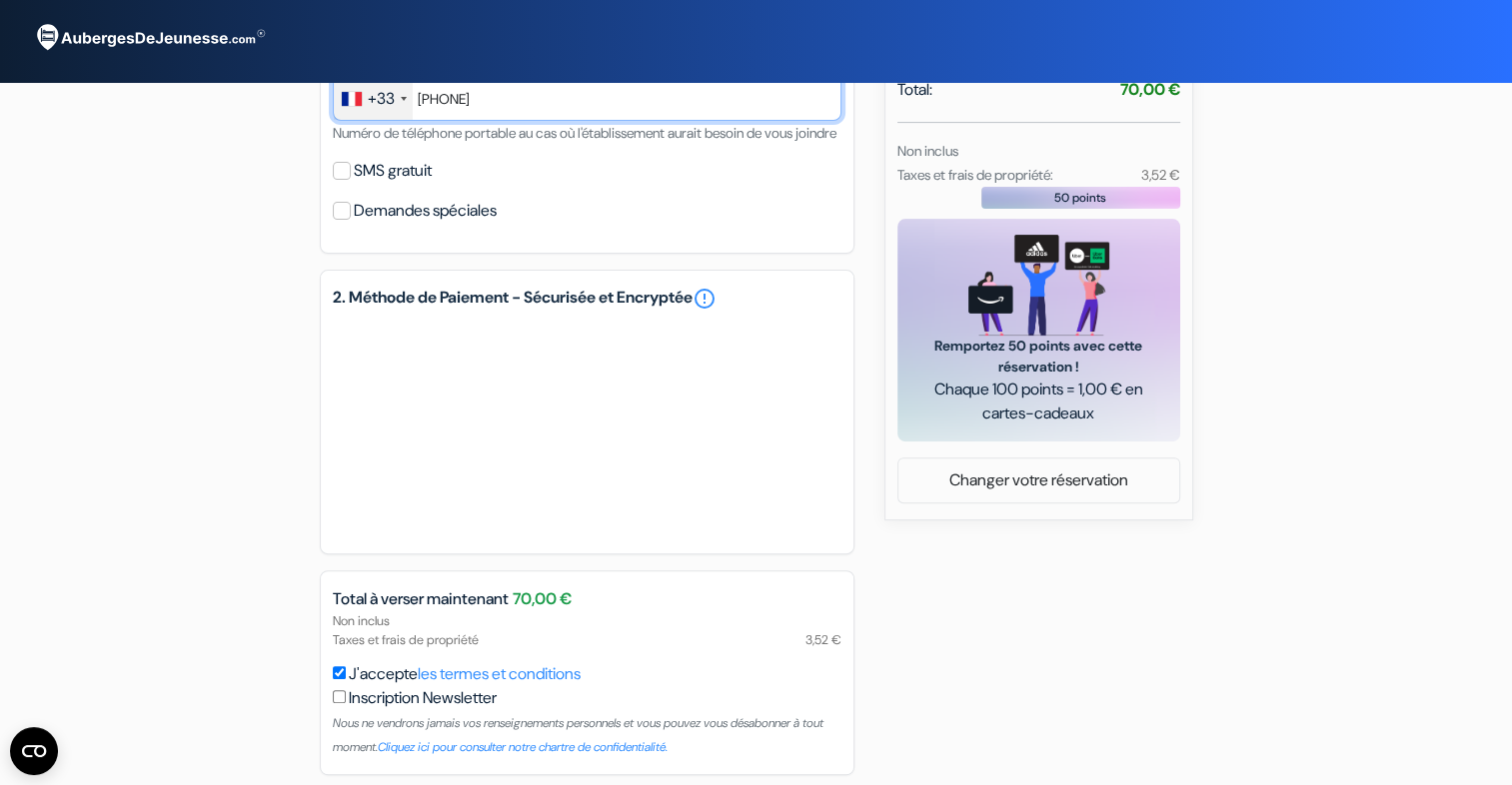 type on "[PHONE]" 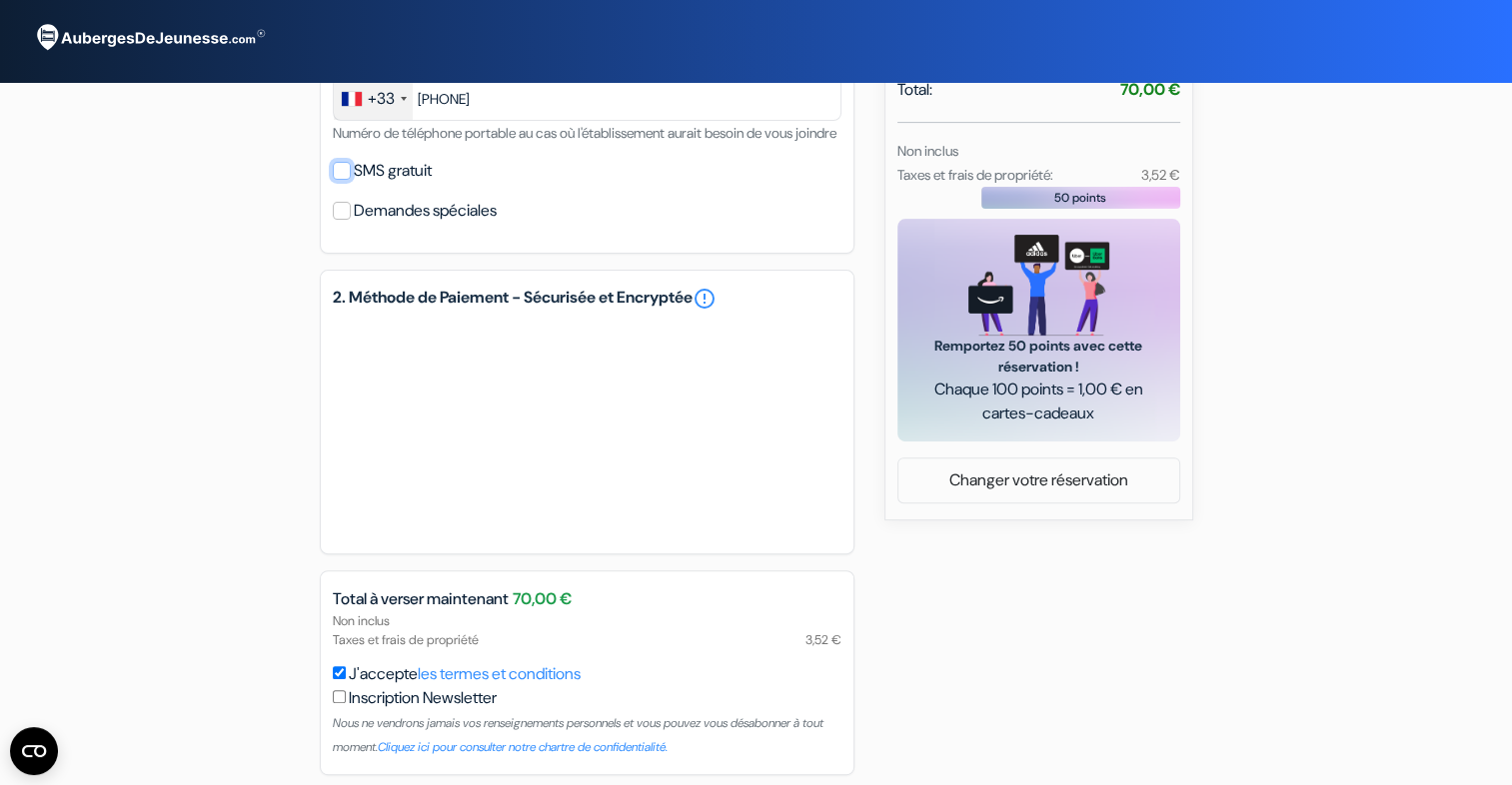 click on "SMS gratuit" at bounding box center (342, 171) 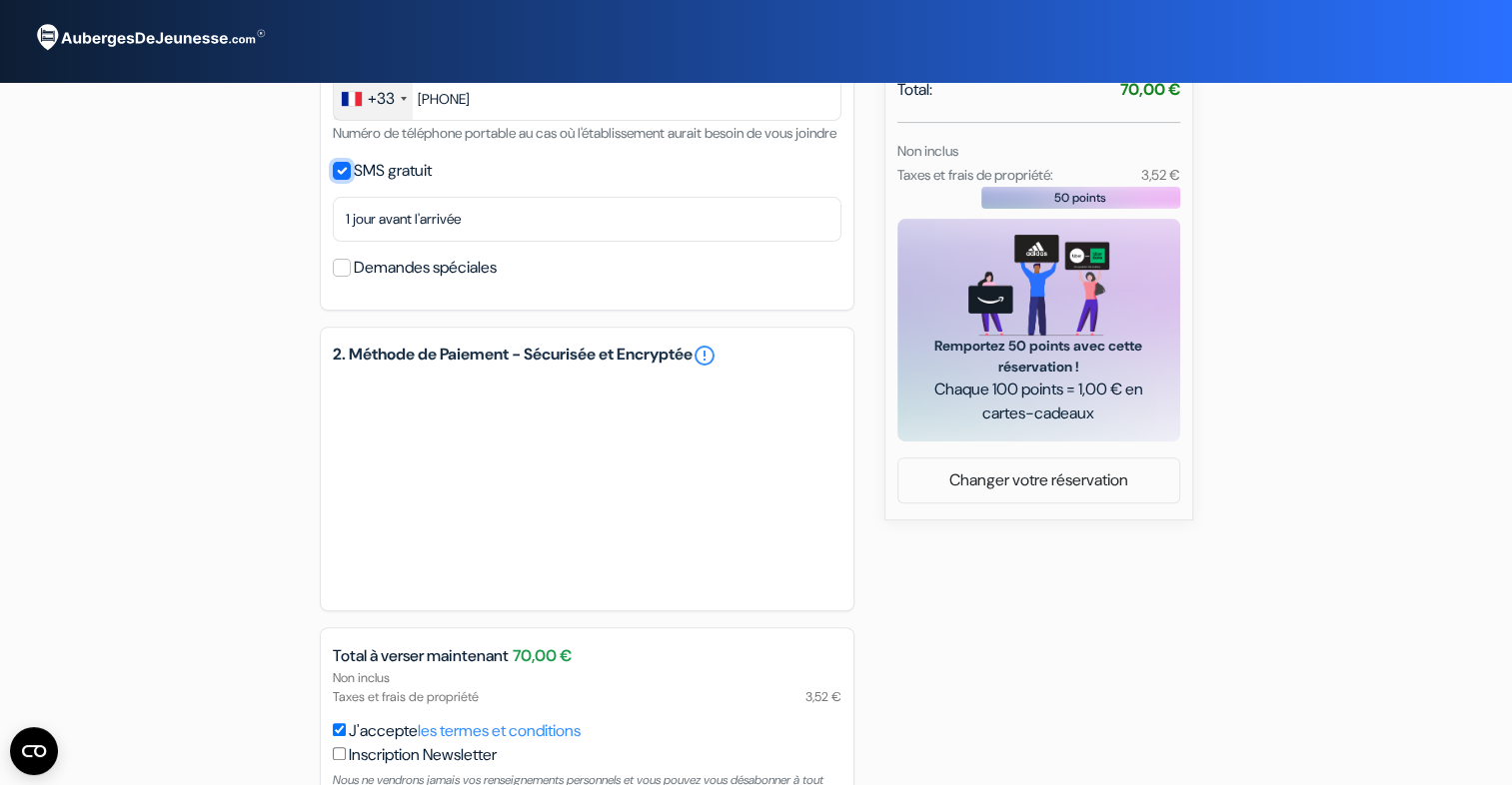 click on "SMS gratuit" at bounding box center (342, 171) 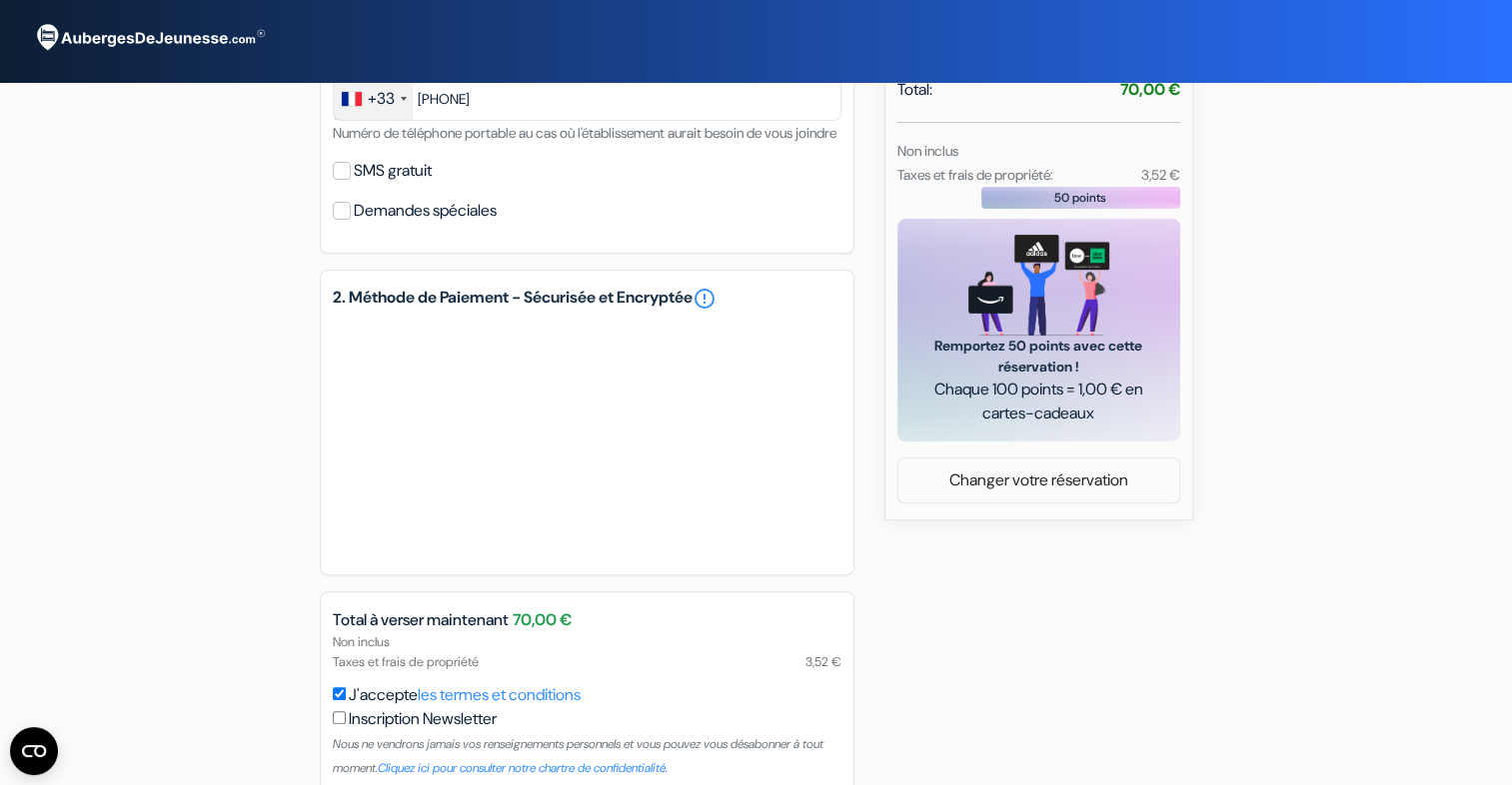 click on "[ORGANIZATION]
[STREET_NAME], [NUMBER],
[CITY],
[COUNTRY]
Détails de l'établissement
X
no_plan" at bounding box center [756, 169] 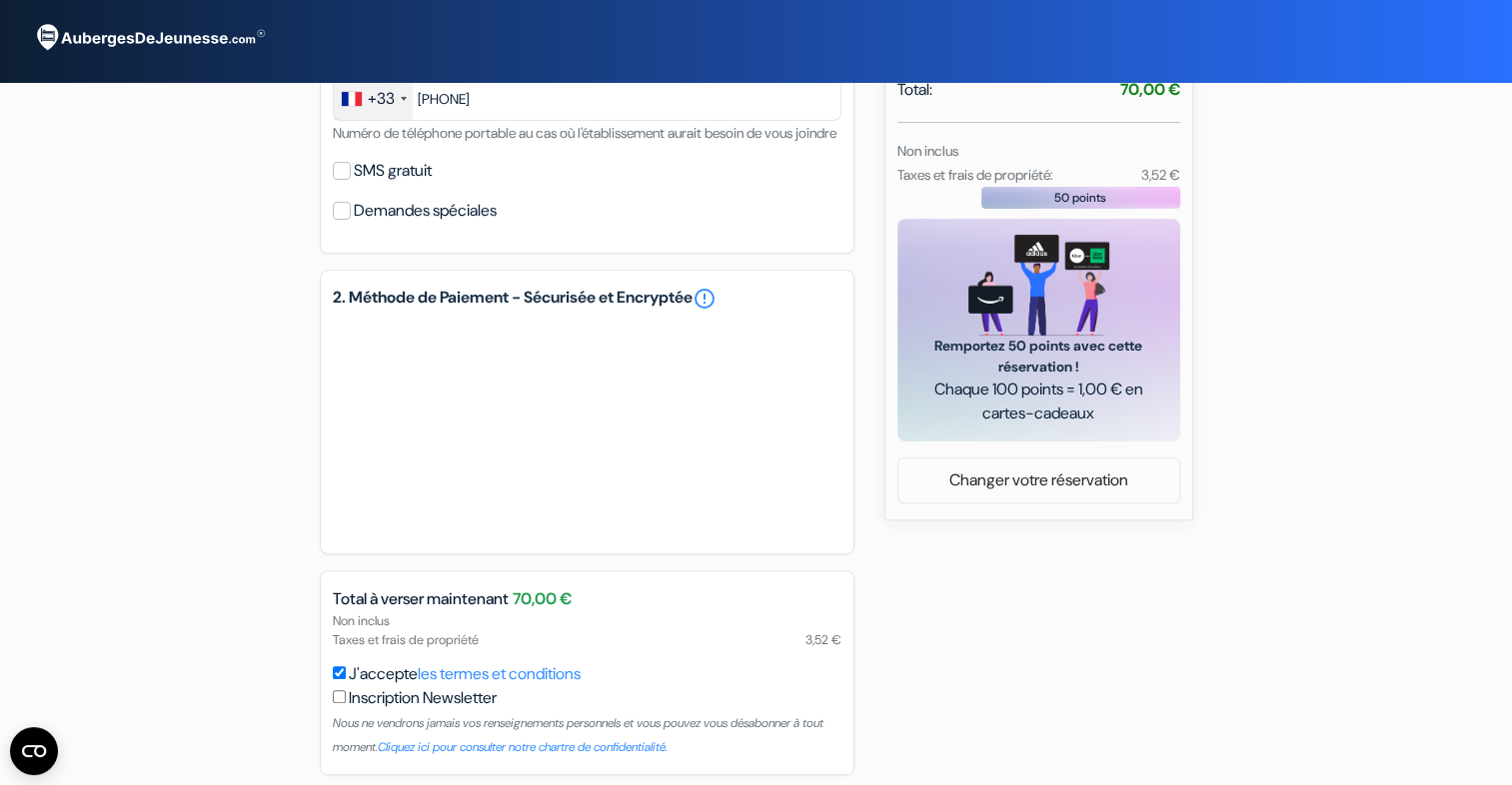 scroll, scrollTop: 739, scrollLeft: 0, axis: vertical 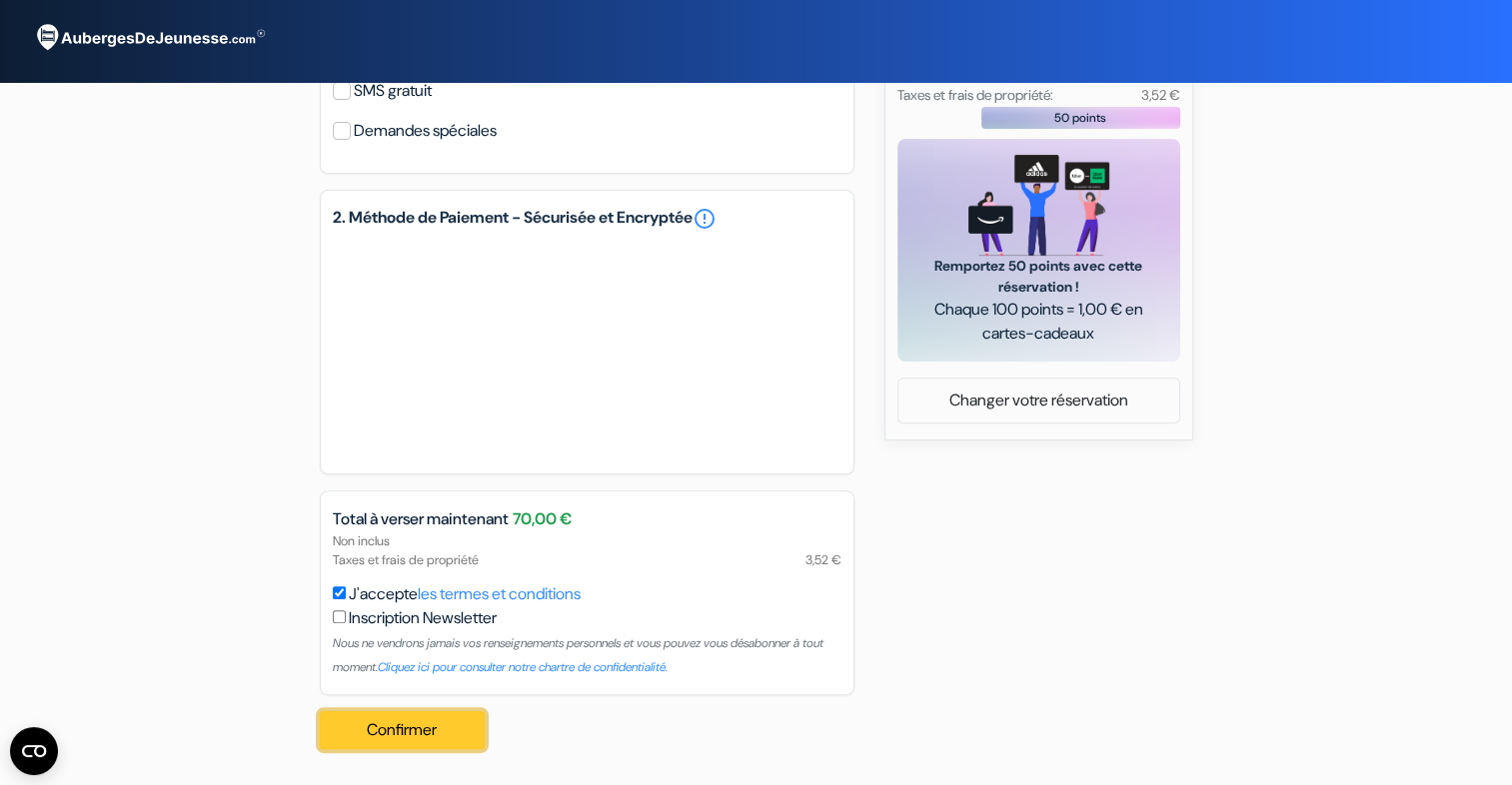 click on "Confirmer
Loading..." at bounding box center (403, 730) 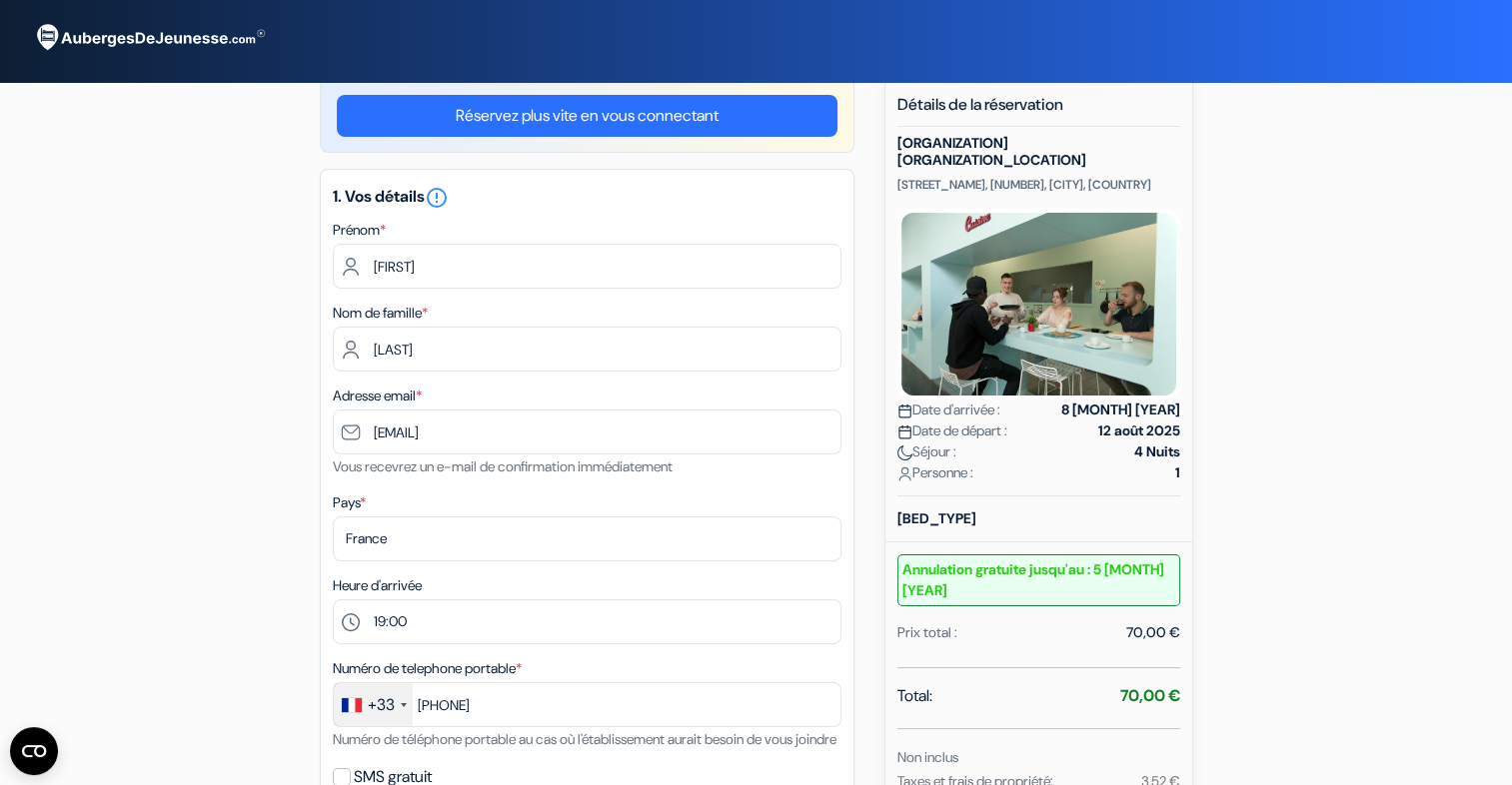 scroll, scrollTop: 0, scrollLeft: 0, axis: both 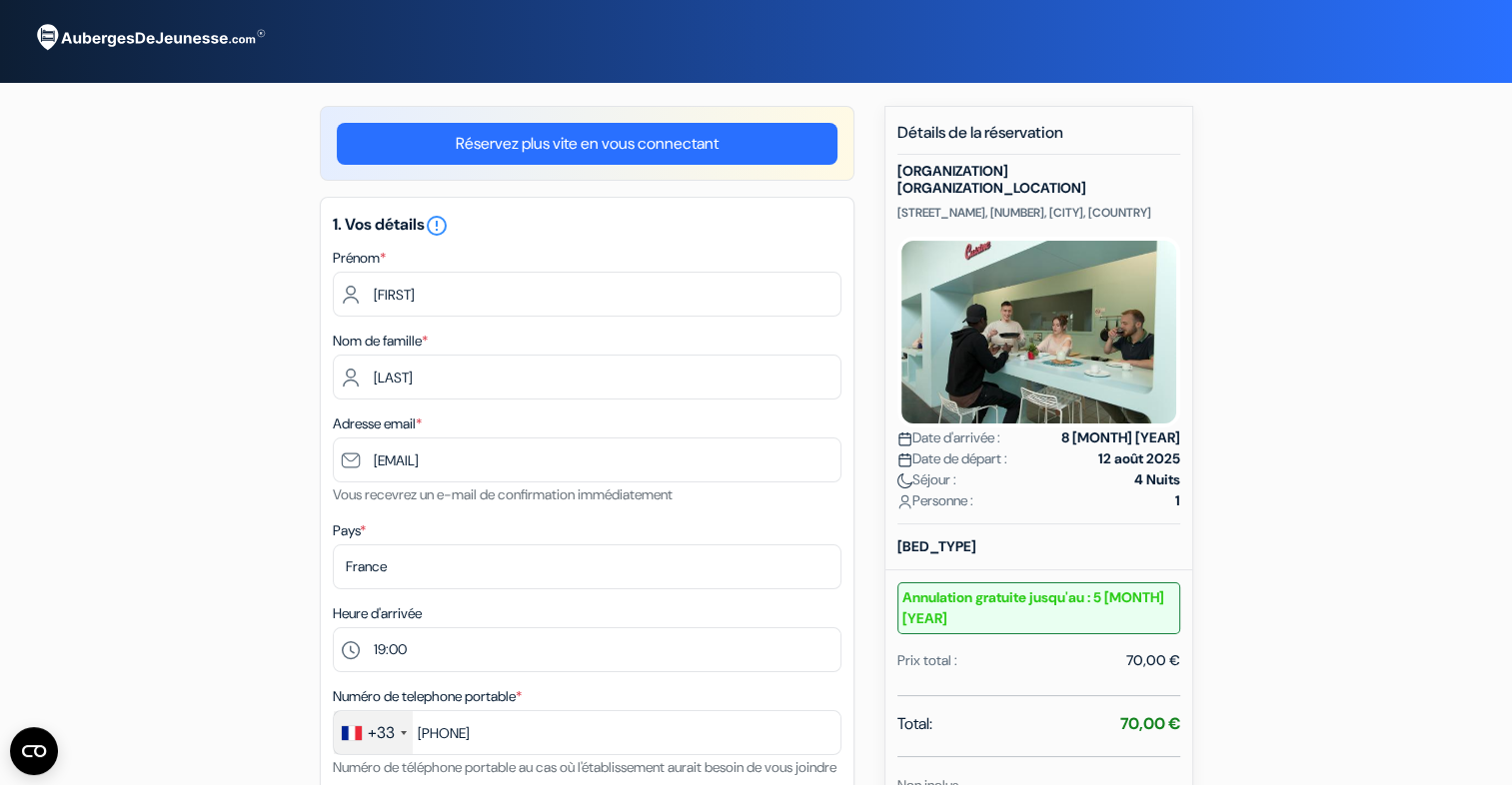 click on "Réservez plus vite en vous connectant" at bounding box center (587, 144) 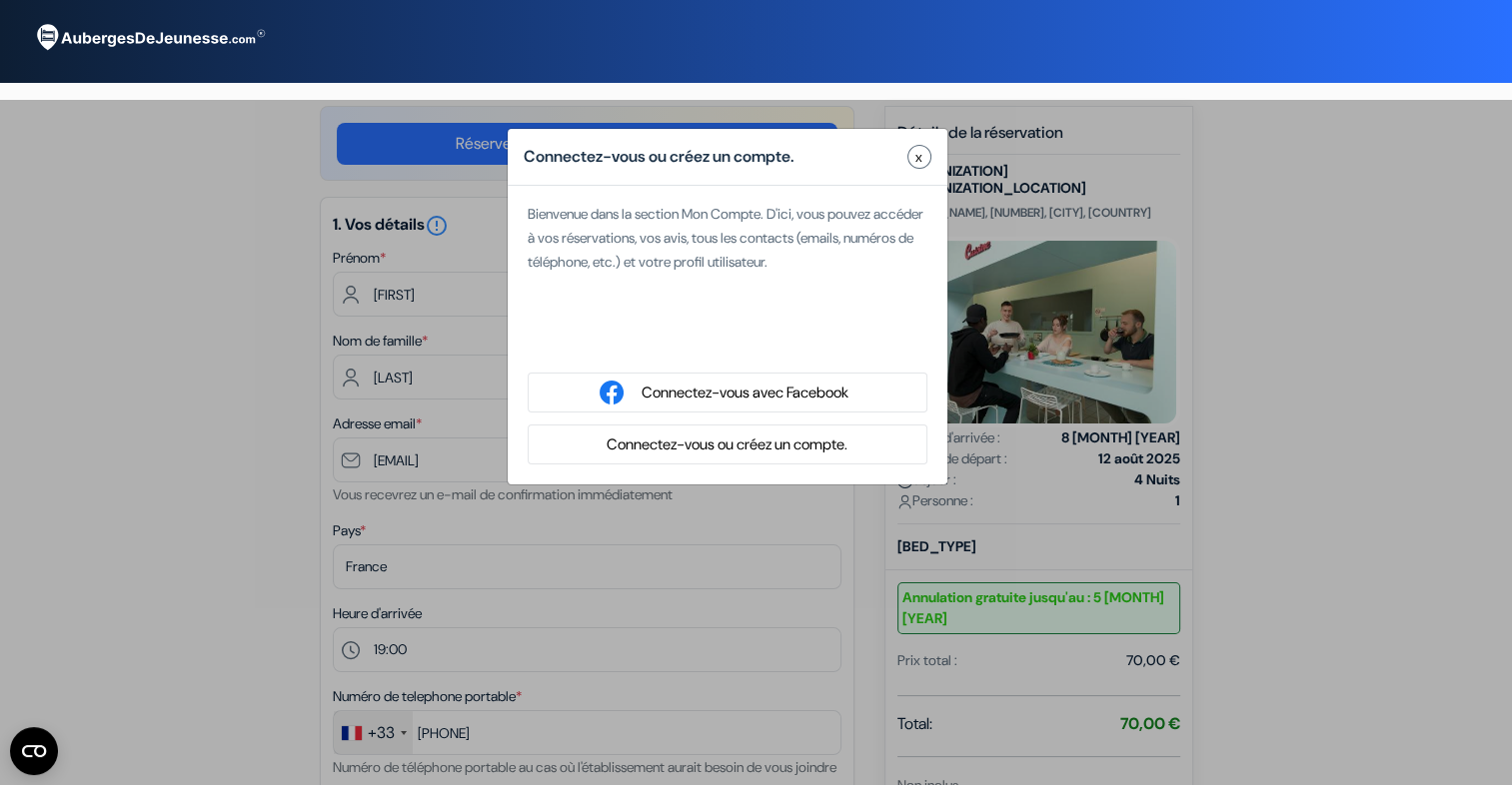 type on "[PHONE]" 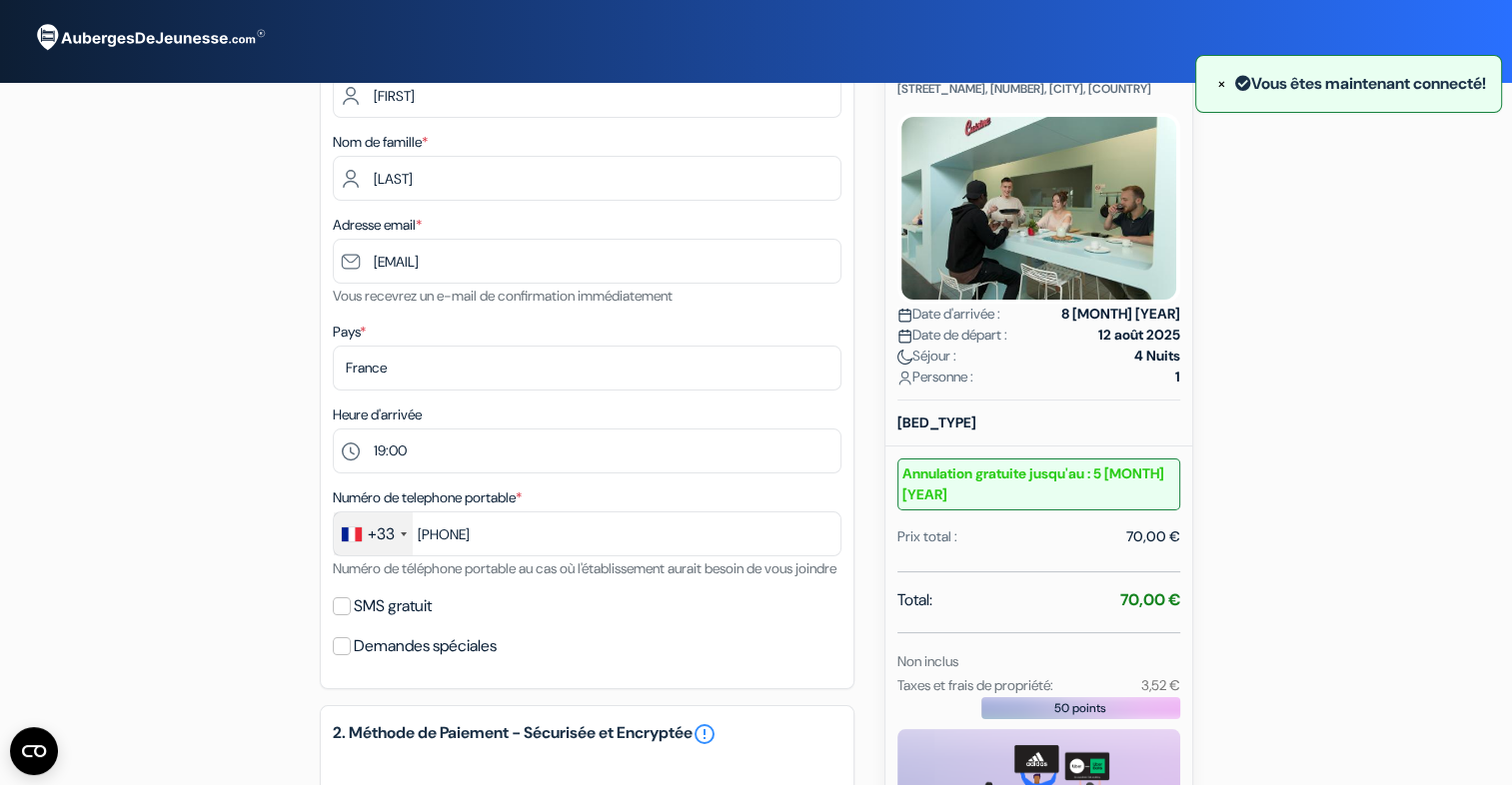 scroll, scrollTop: 0, scrollLeft: 0, axis: both 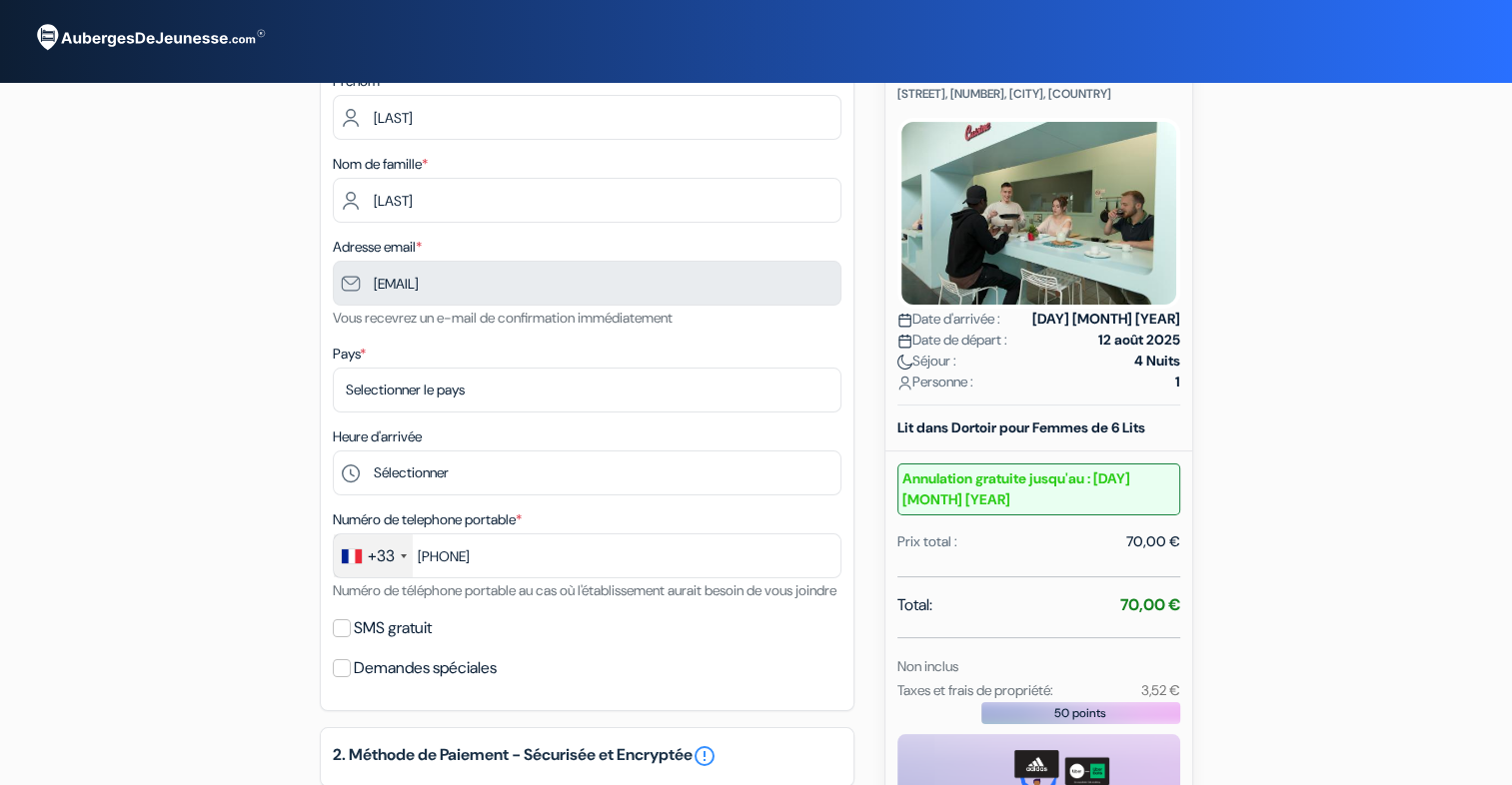 type on "[PHONE]" 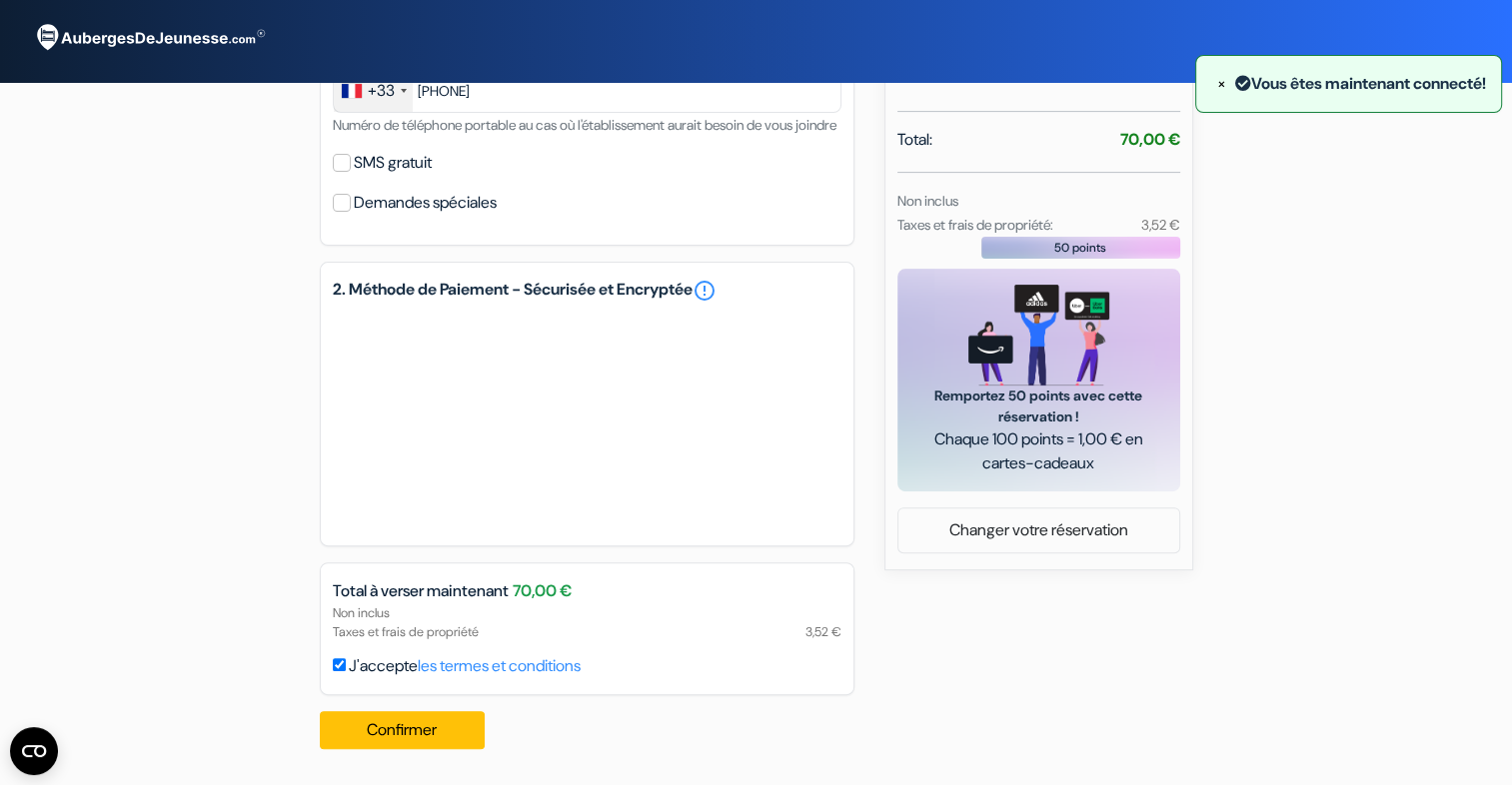 scroll, scrollTop: 0, scrollLeft: 0, axis: both 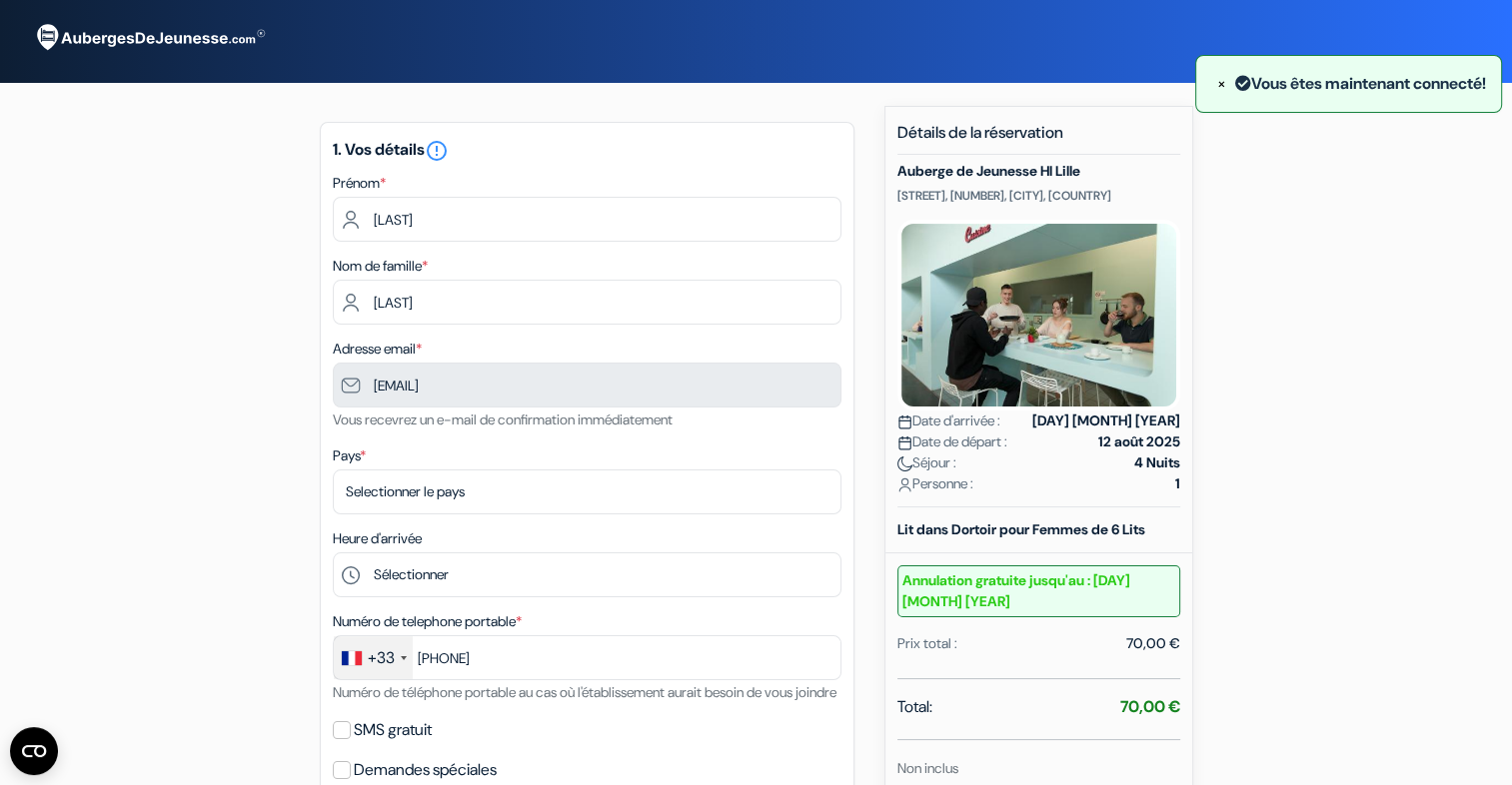 click at bounding box center (149, 38) 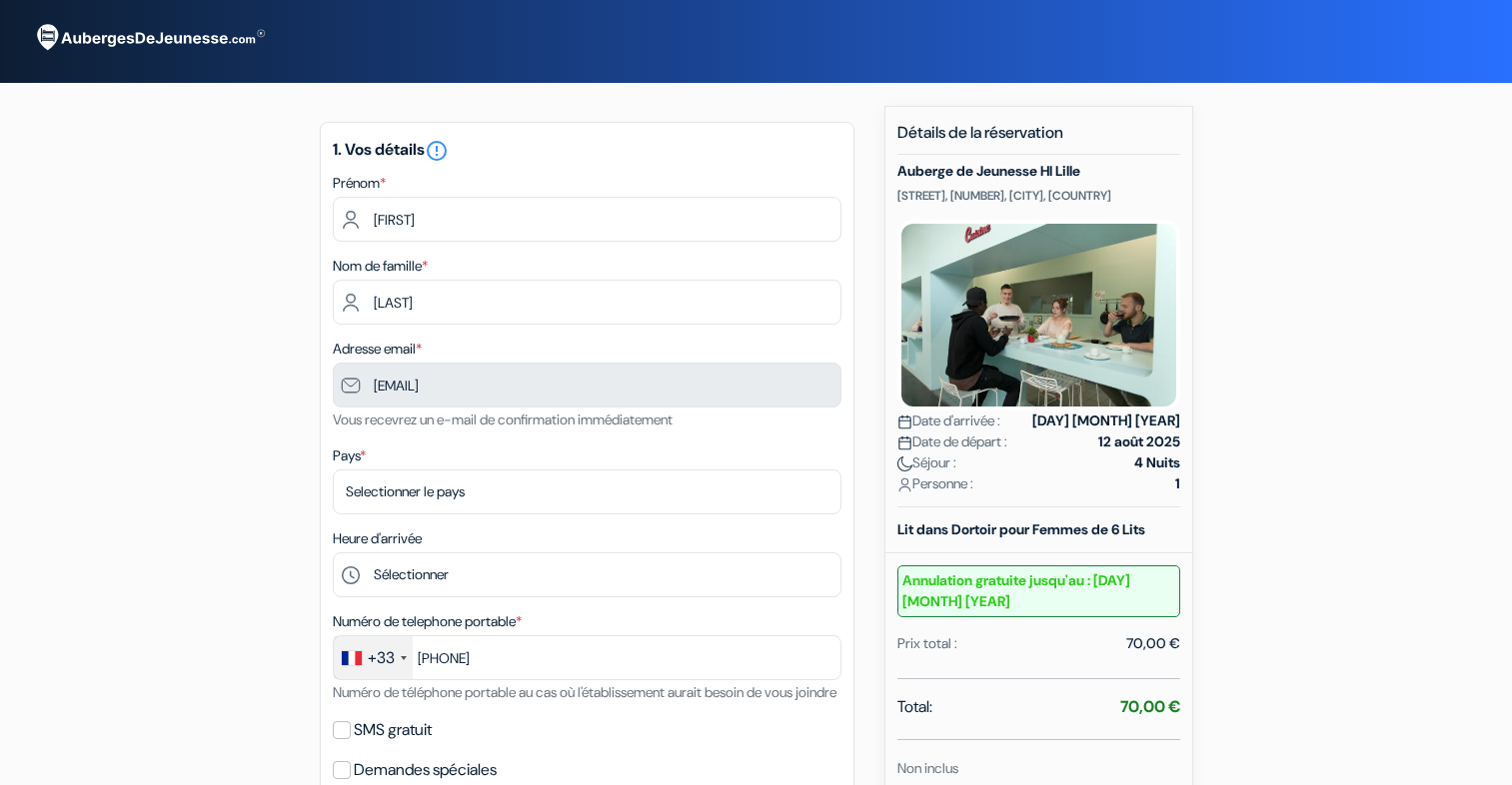 scroll, scrollTop: 0, scrollLeft: 0, axis: both 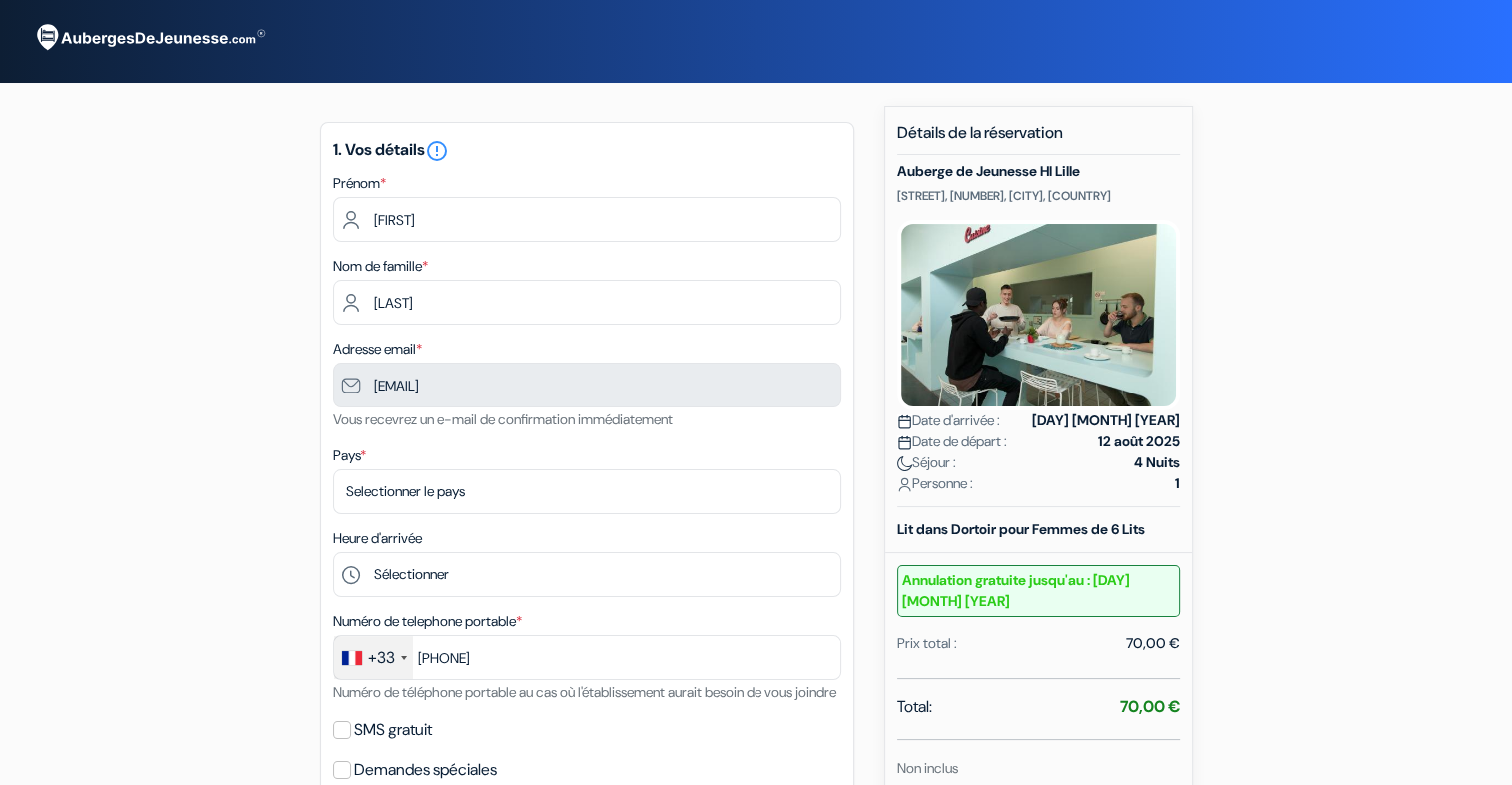 type on "[PHONE]" 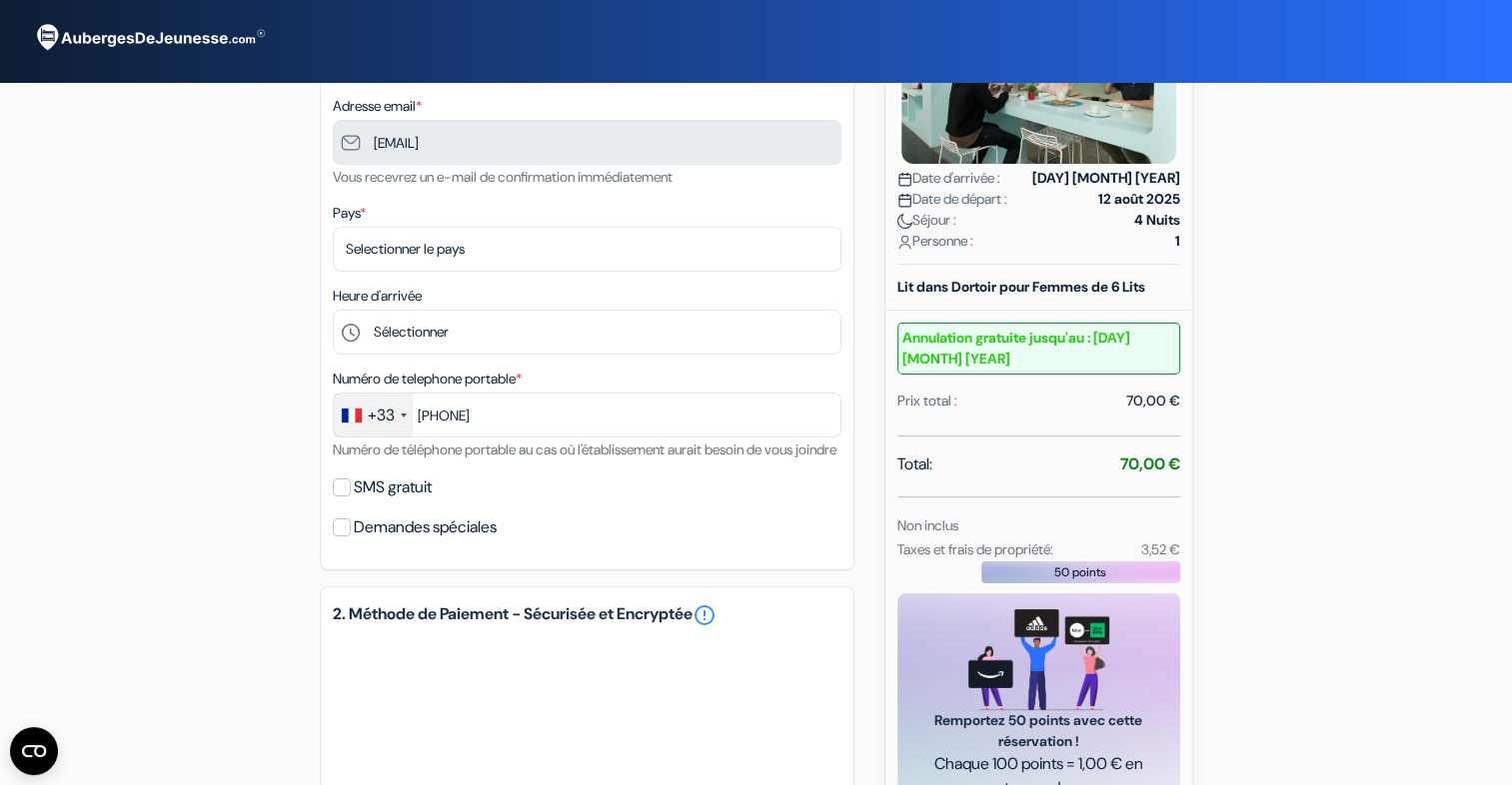 scroll, scrollTop: 0, scrollLeft: 0, axis: both 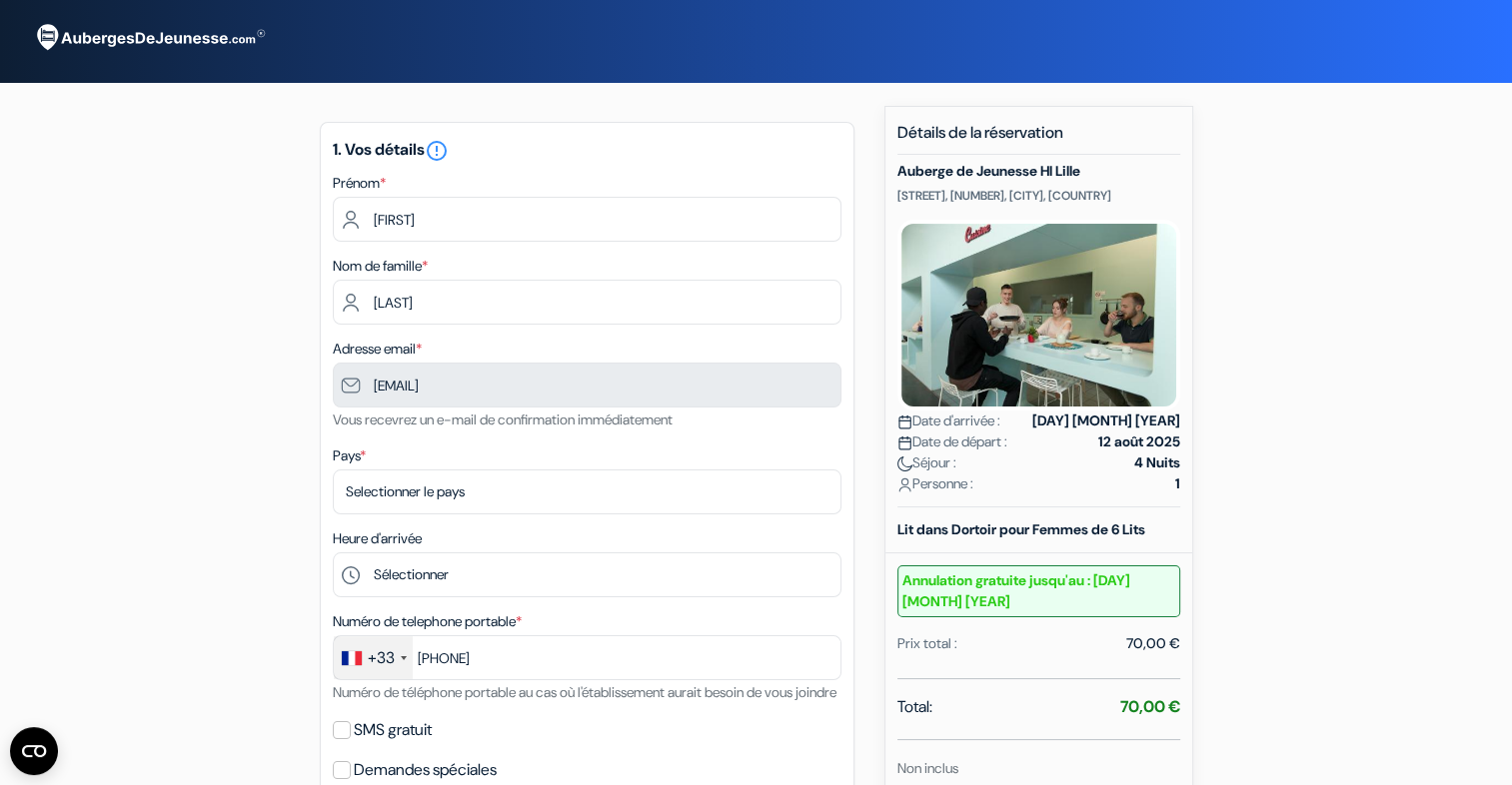click at bounding box center [149, 38] 